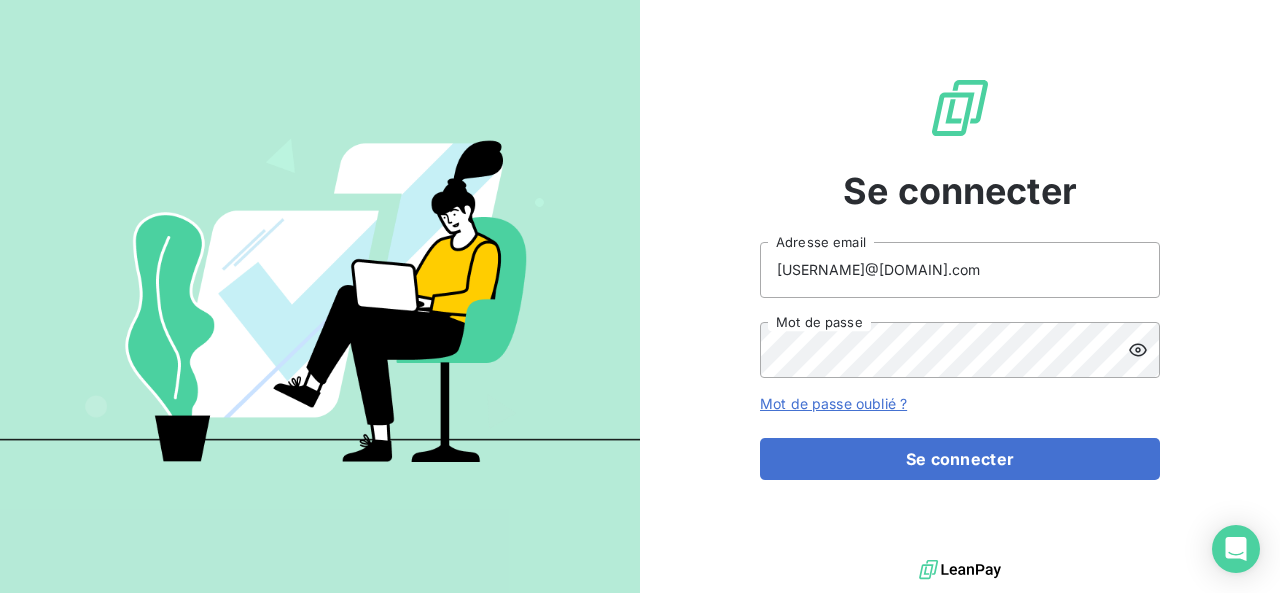 scroll, scrollTop: 0, scrollLeft: 0, axis: both 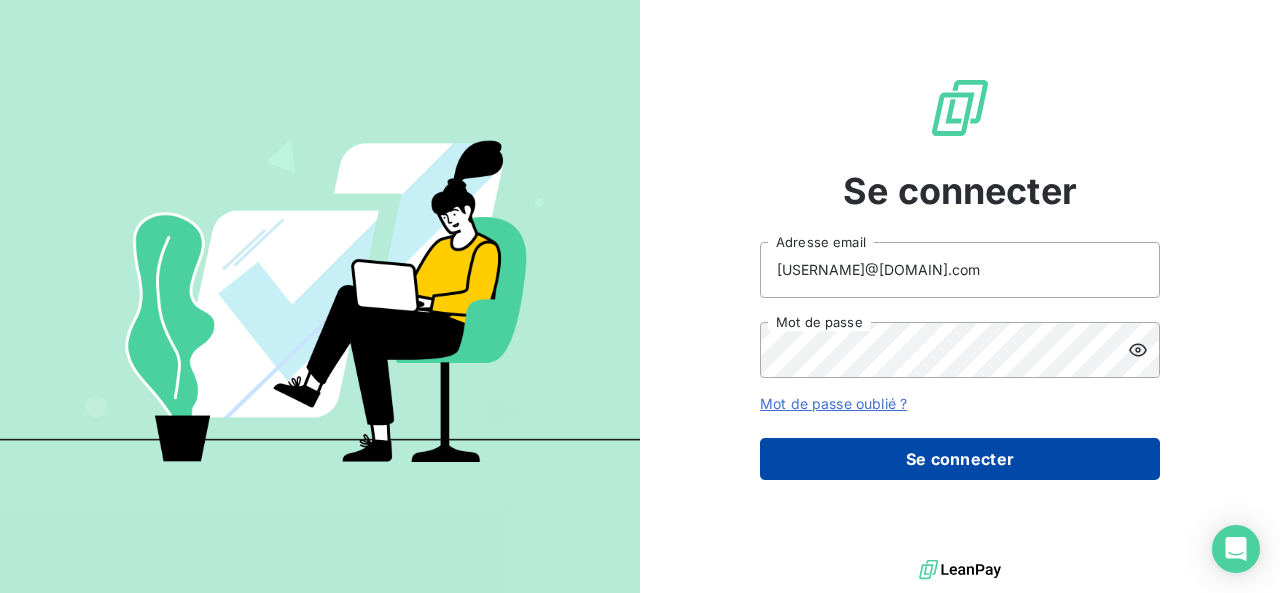 click on "Se connecter" at bounding box center (960, 459) 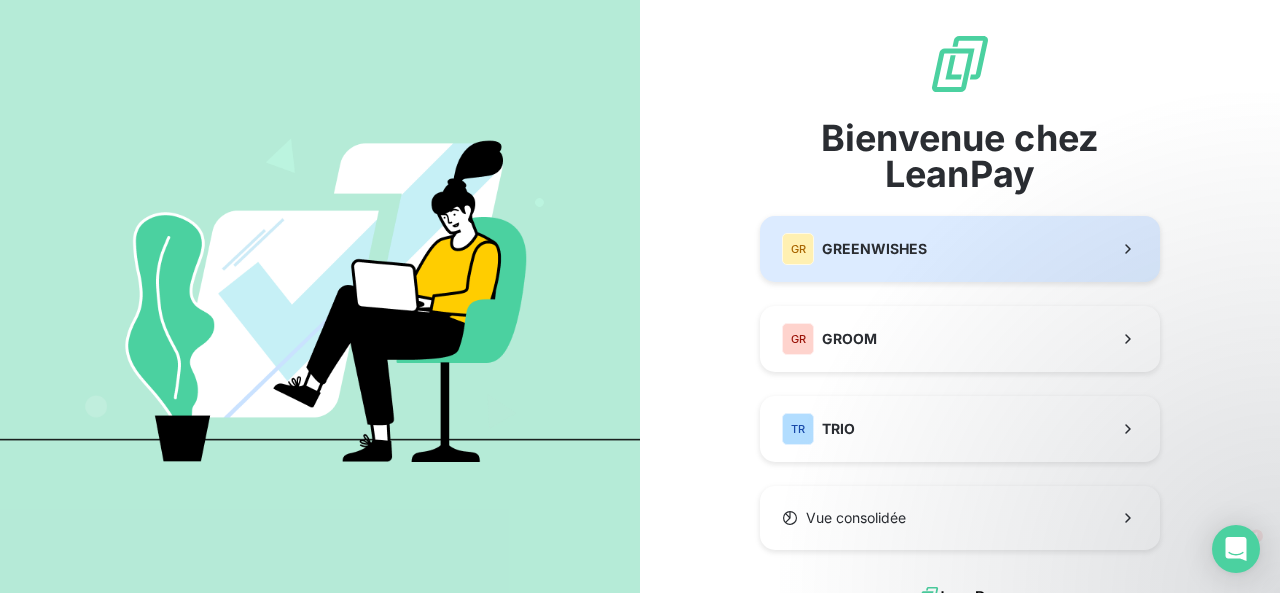 click on "GR GREENWISHES" at bounding box center [960, 249] 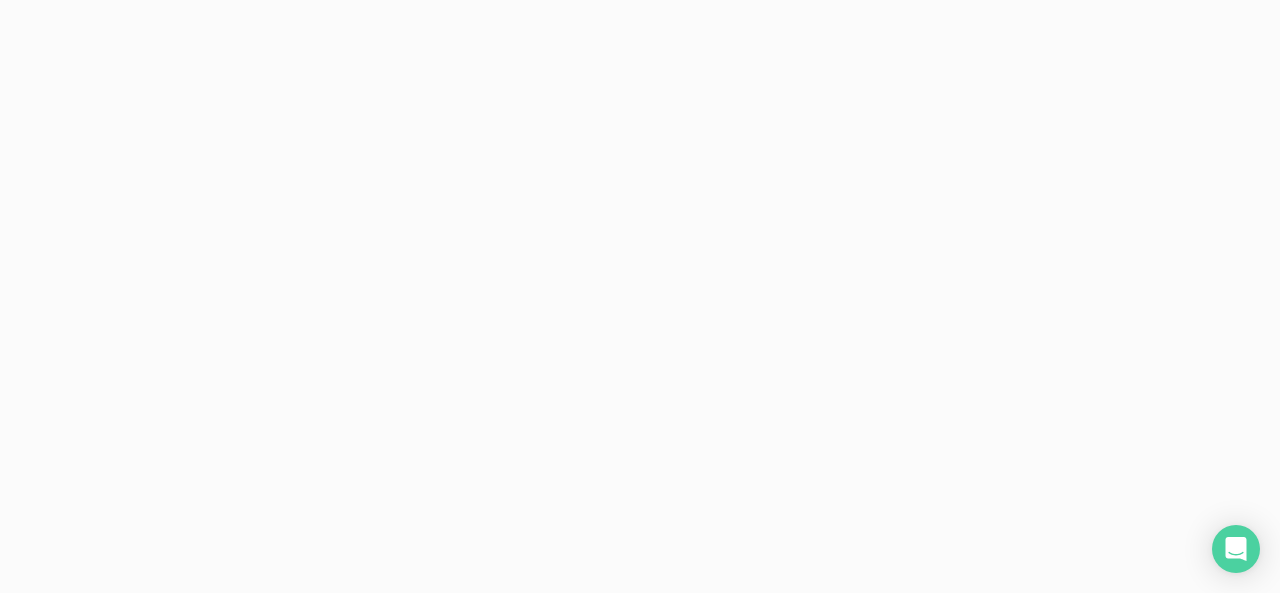 scroll, scrollTop: 0, scrollLeft: 0, axis: both 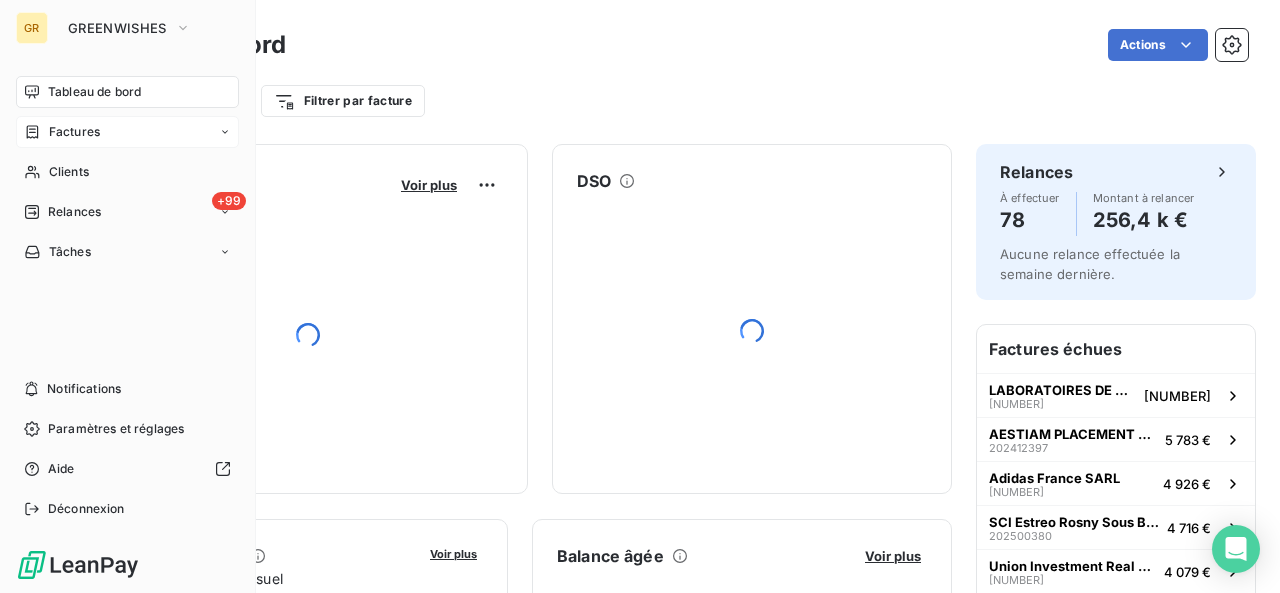 click on "Factures" at bounding box center [62, 132] 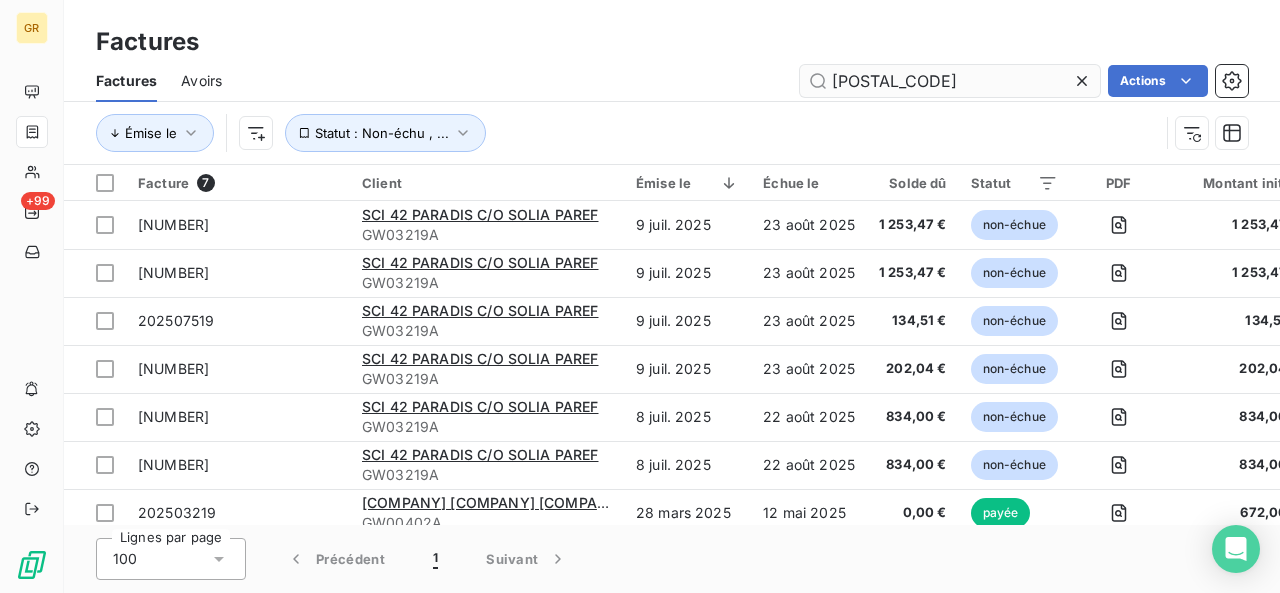 click on "[POSTAL_CODE]" at bounding box center [950, 81] 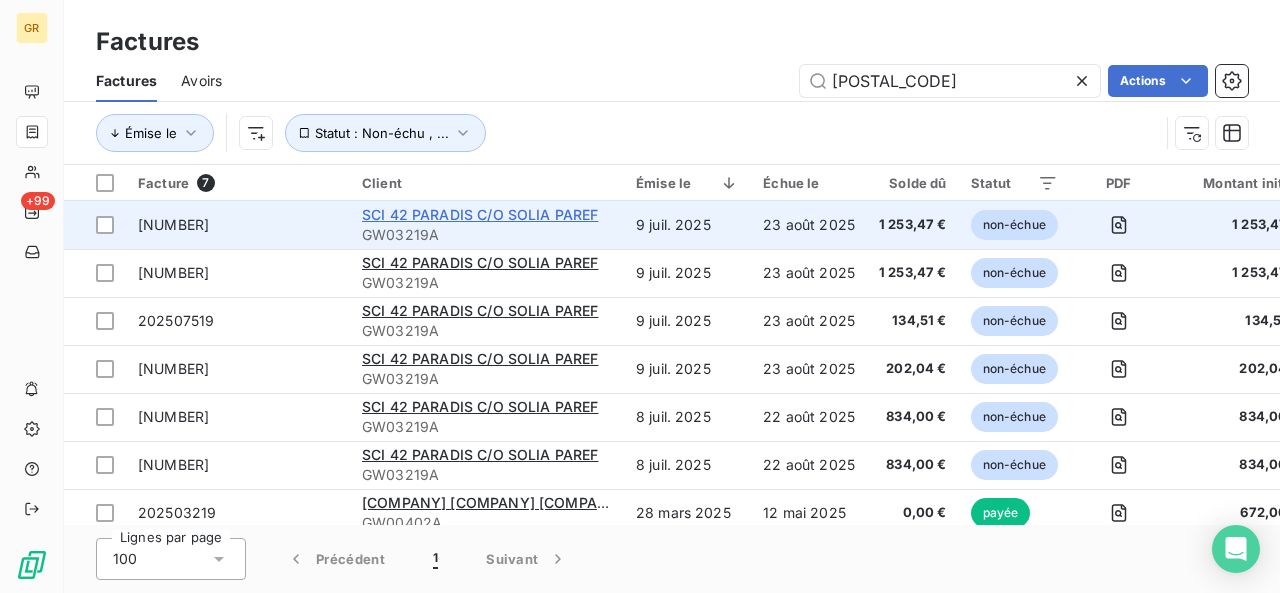 click on "SCI 42 PARADIS C/O SOLIA PAREF" at bounding box center (480, 214) 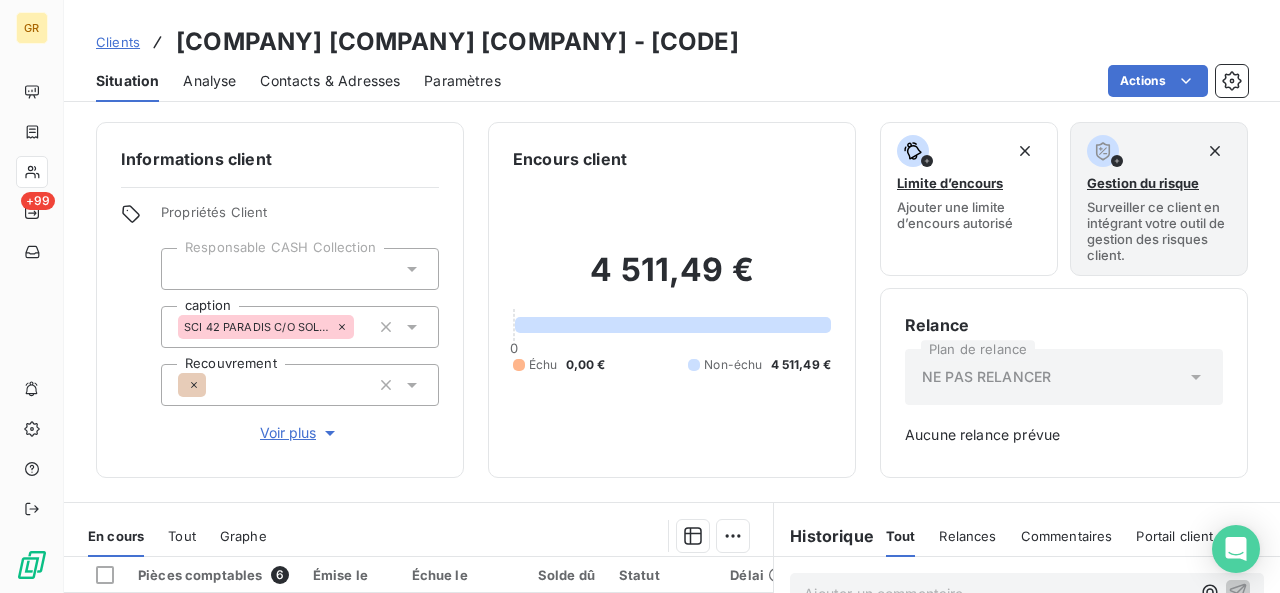 click on "Contacts & Adresses" at bounding box center [330, 81] 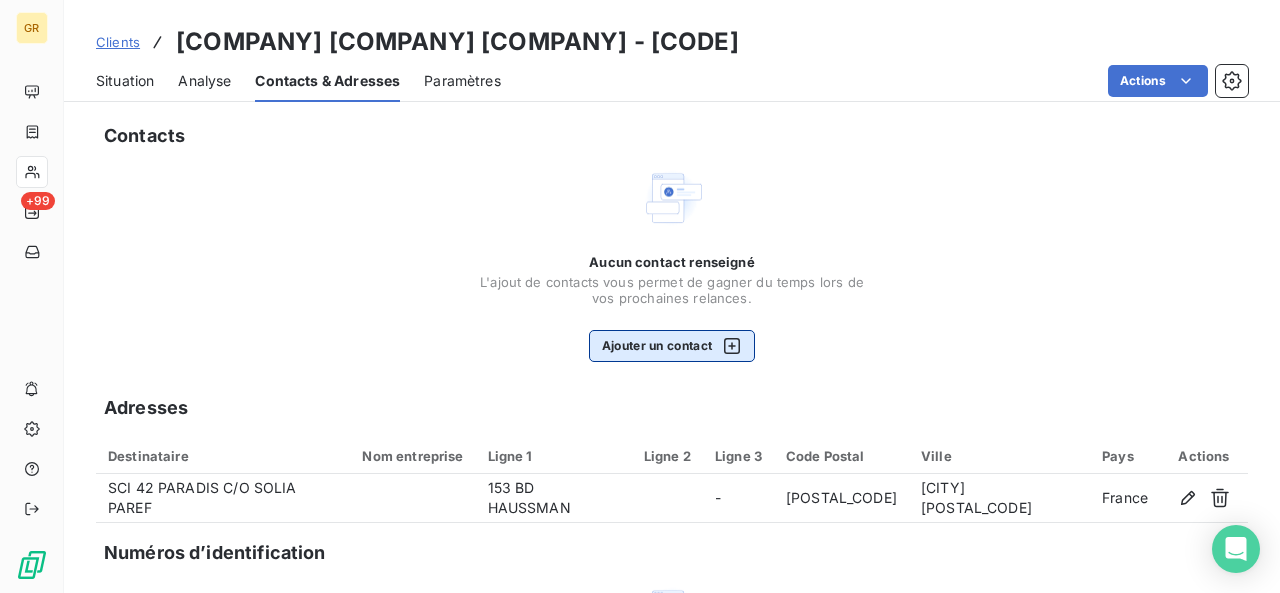 click at bounding box center [727, 346] 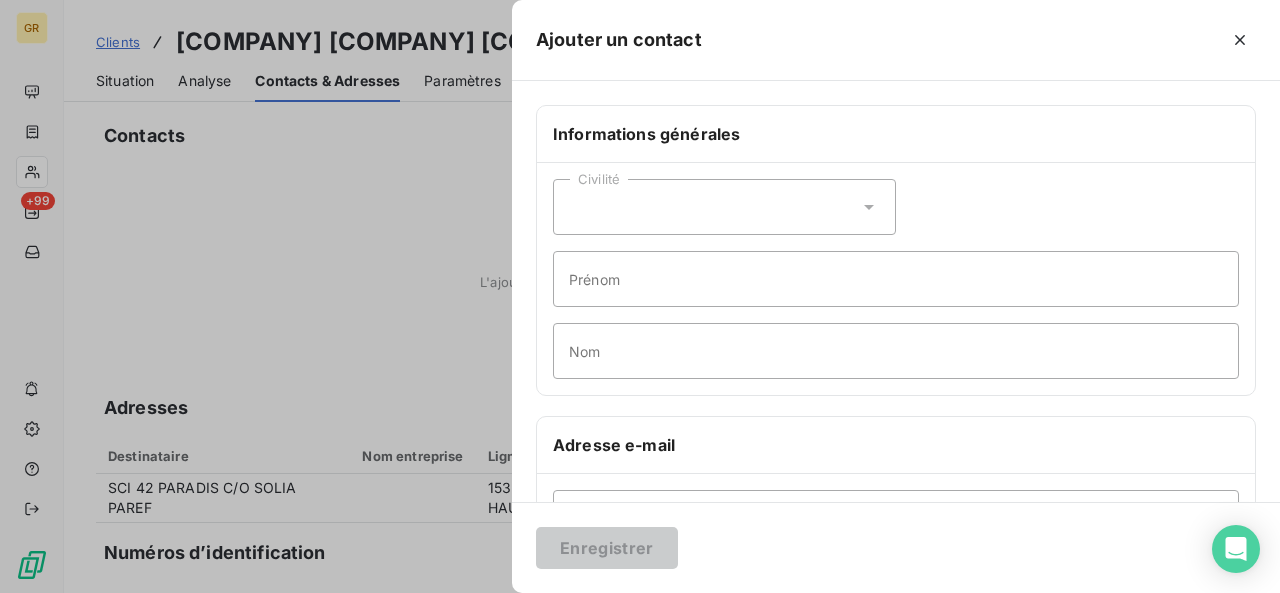 scroll, scrollTop: 145, scrollLeft: 0, axis: vertical 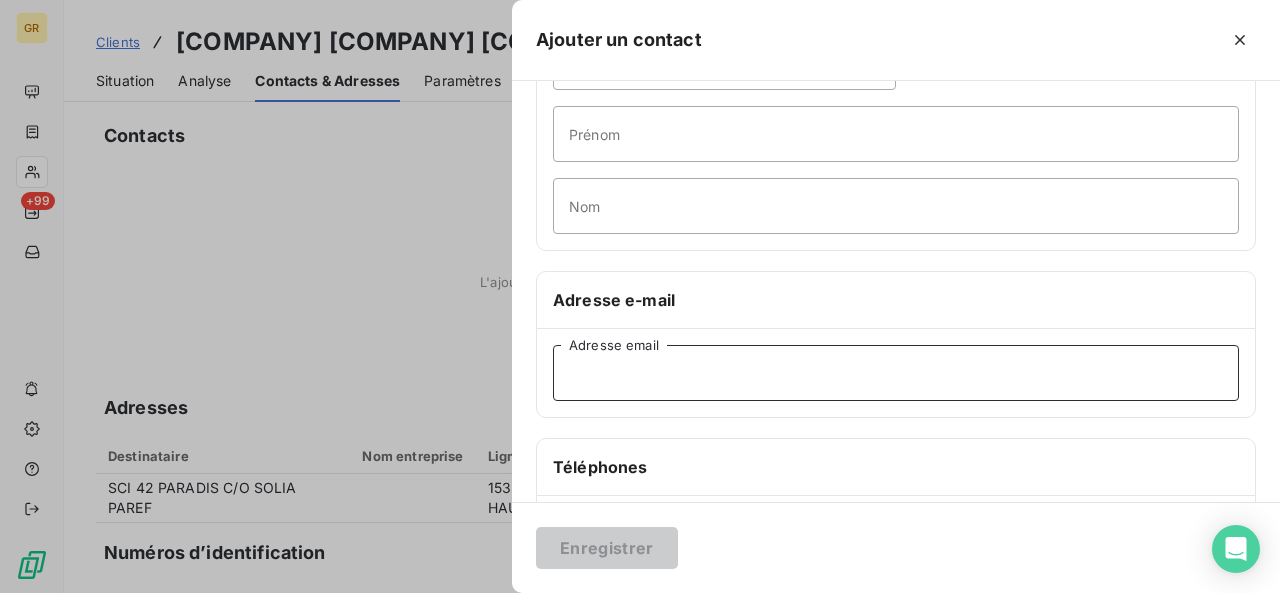 click on "Adresse email" at bounding box center [896, 373] 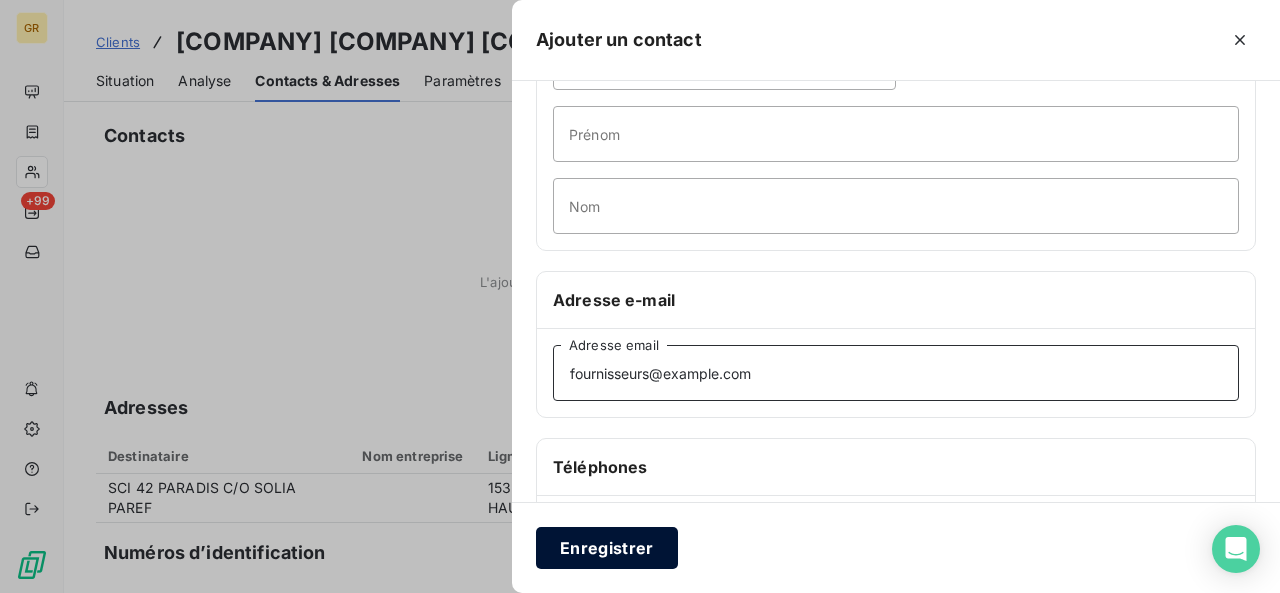 type on "fournisseurs@example.com" 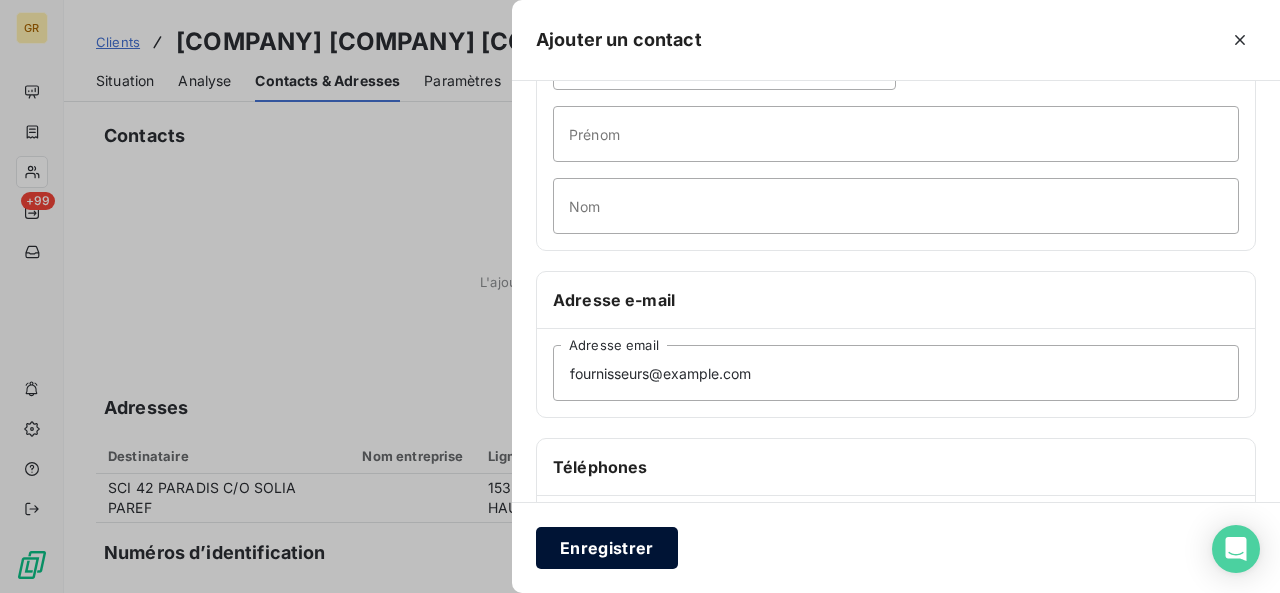 click on "Enregistrer" at bounding box center [607, 548] 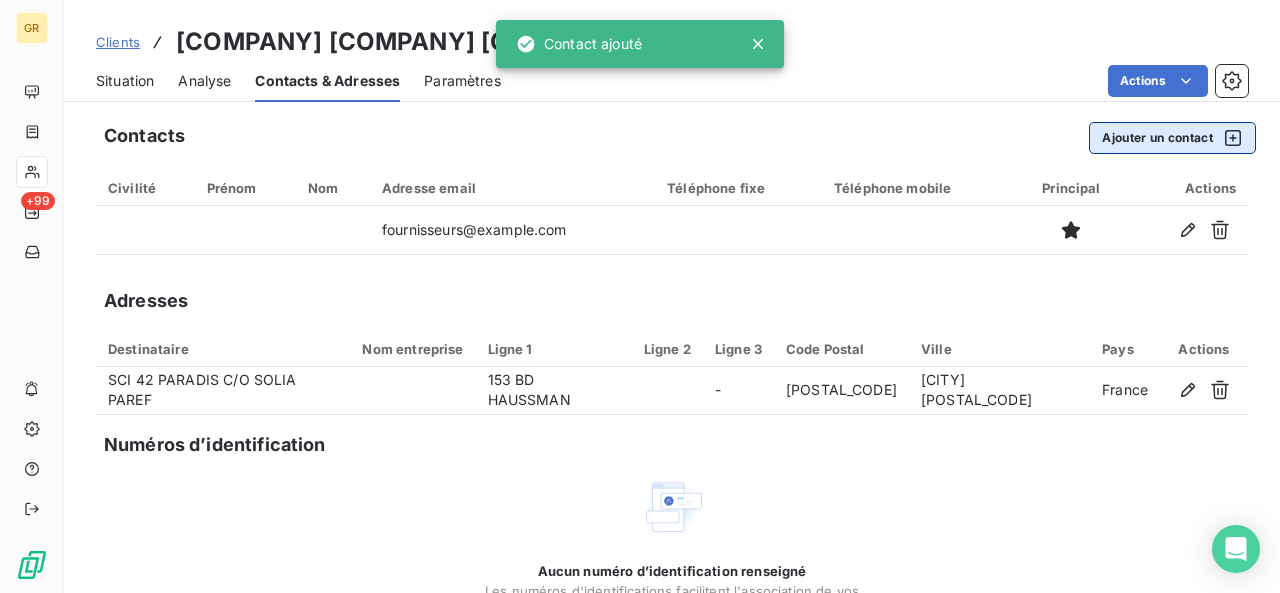 click on "Ajouter un contact" at bounding box center (1172, 138) 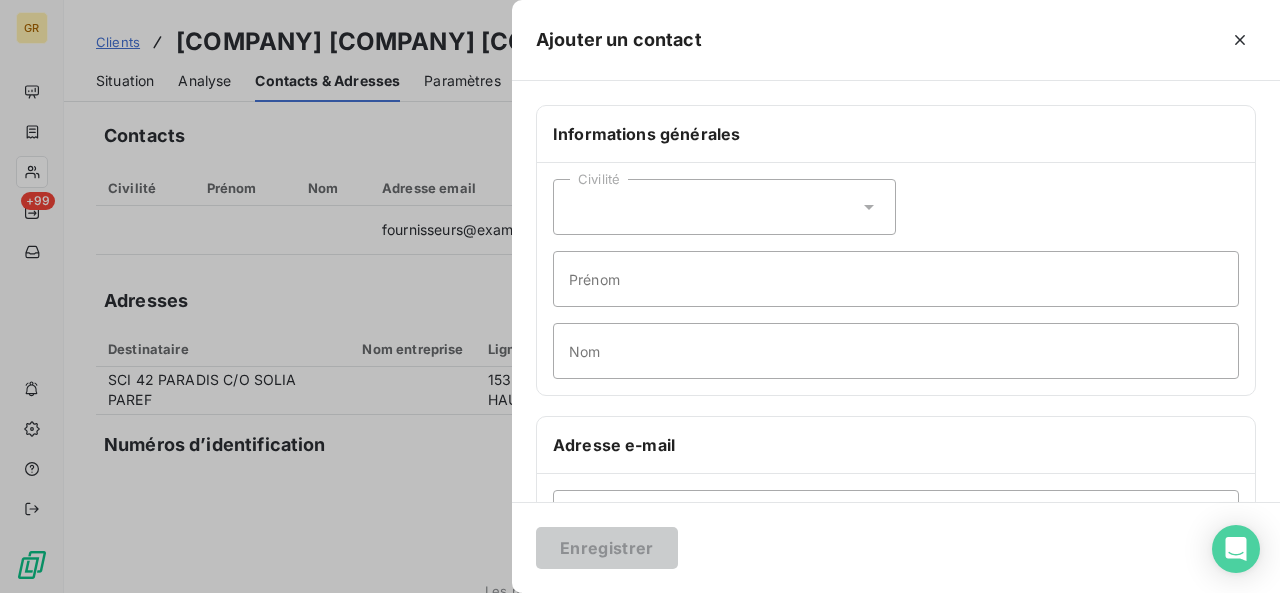 scroll, scrollTop: 82, scrollLeft: 0, axis: vertical 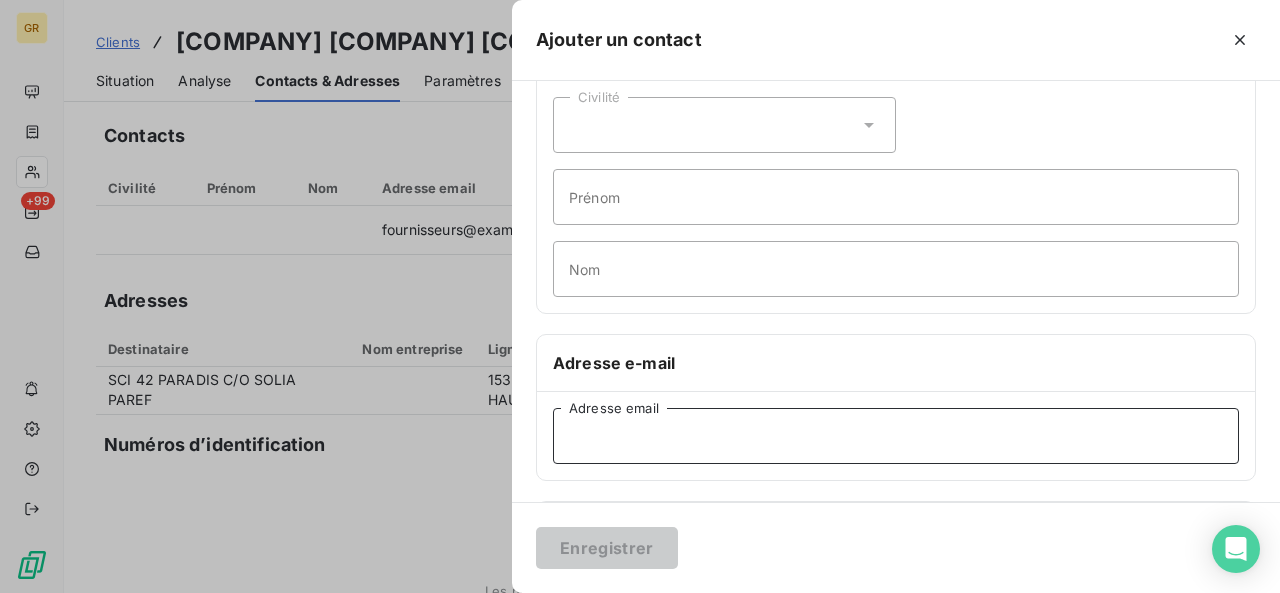 click on "Adresse email" at bounding box center [896, 436] 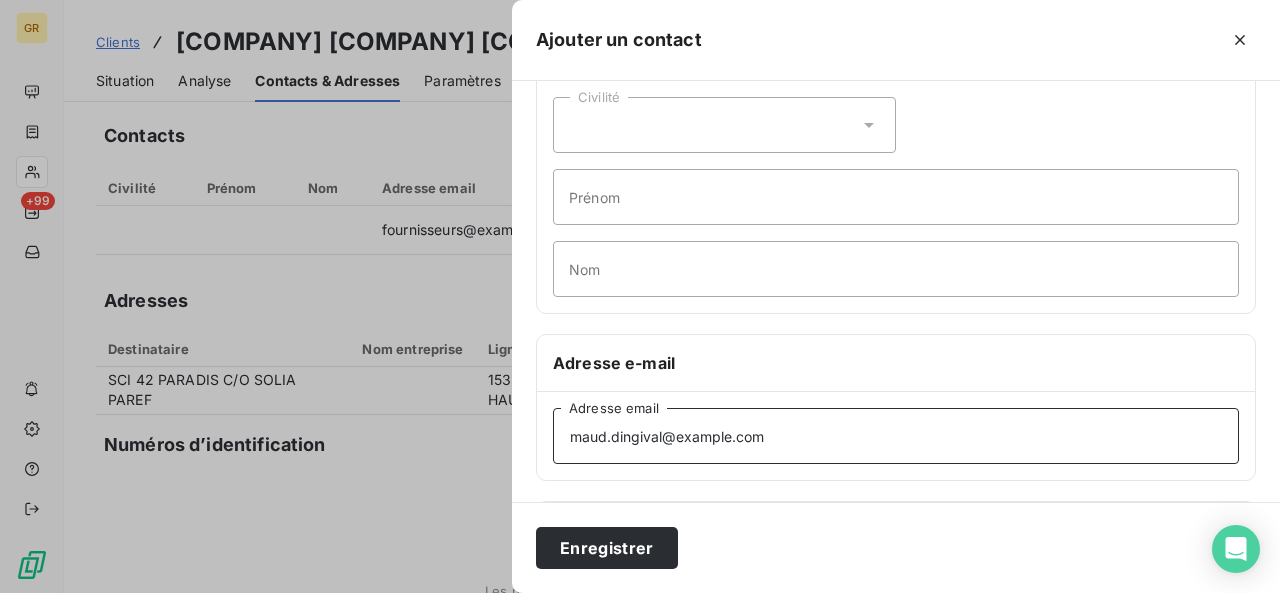 type on "maud.dingival@example.com" 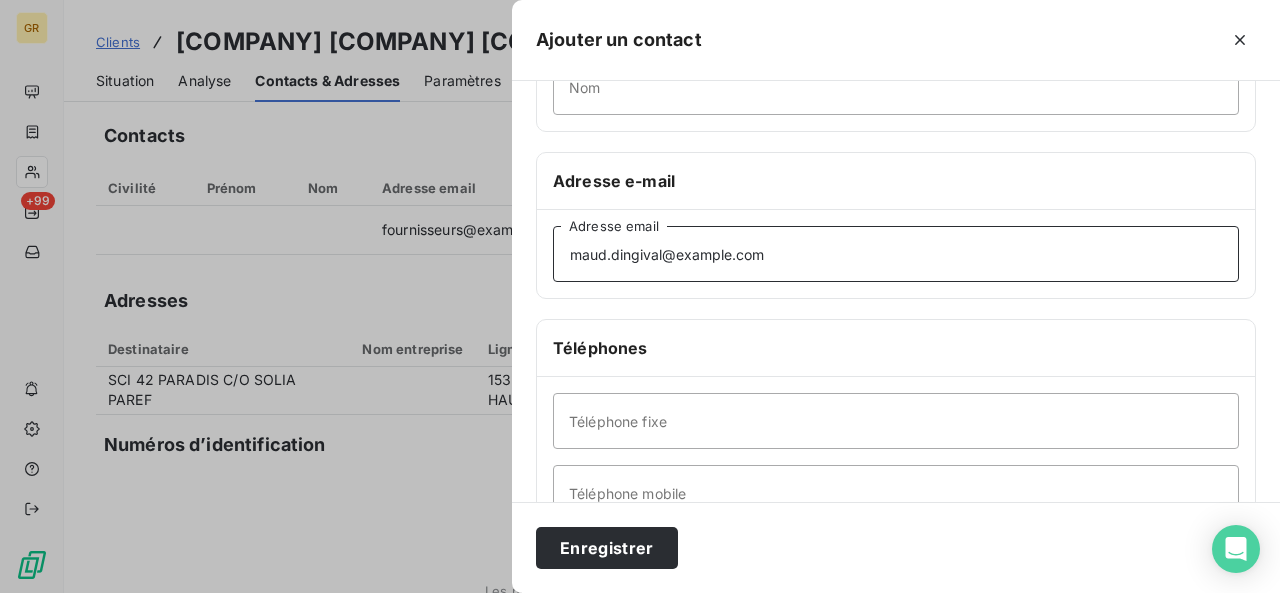 scroll, scrollTop: 318, scrollLeft: 0, axis: vertical 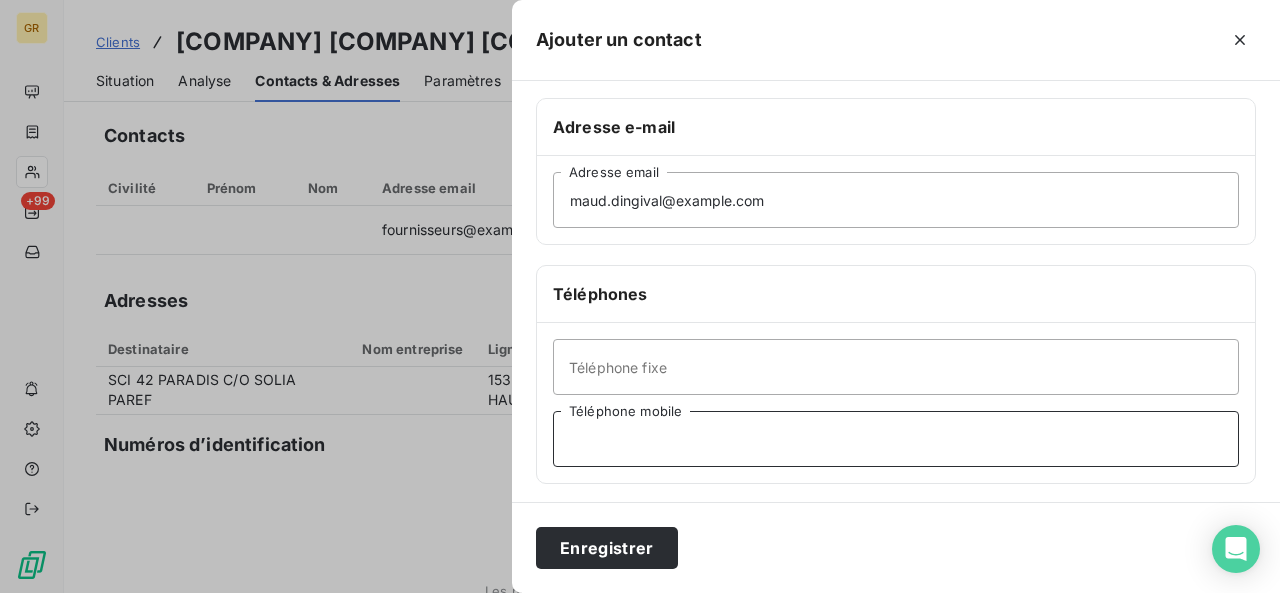 click on "Téléphone mobile" at bounding box center [896, 439] 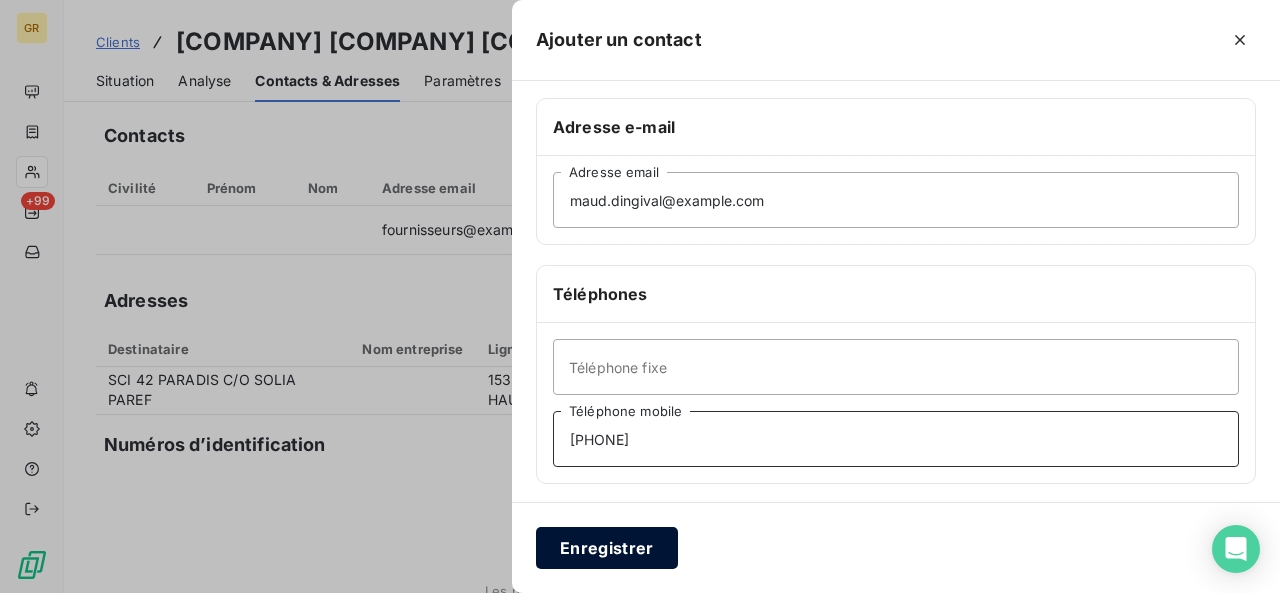 type on "[PHONE]" 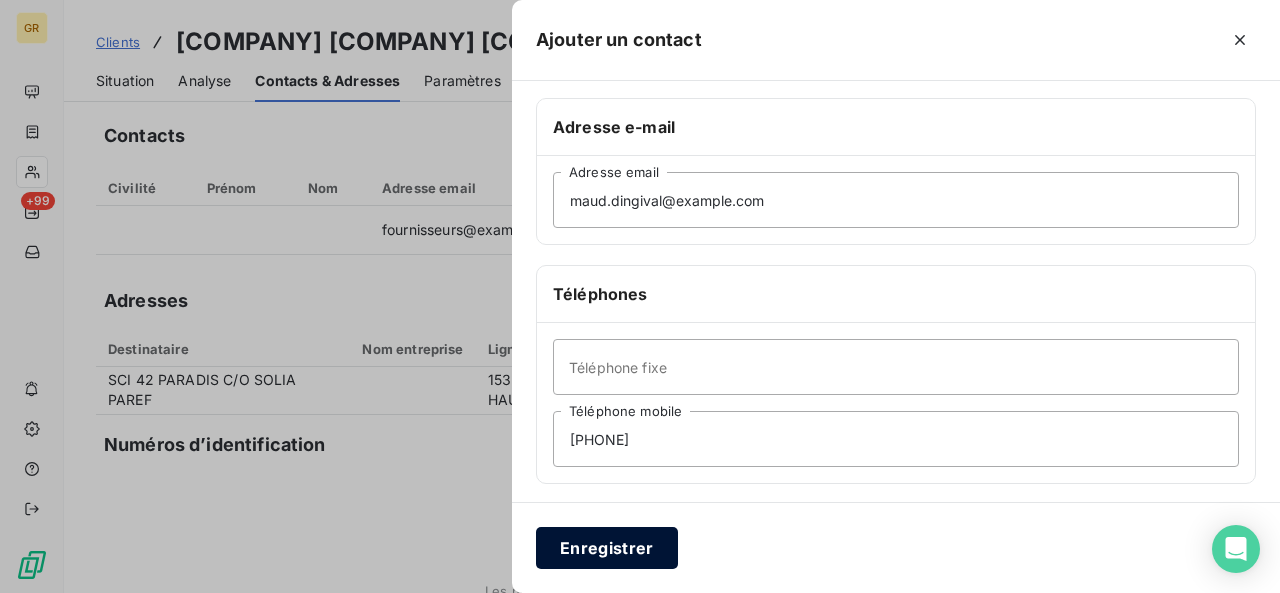 click on "Enregistrer" at bounding box center (607, 548) 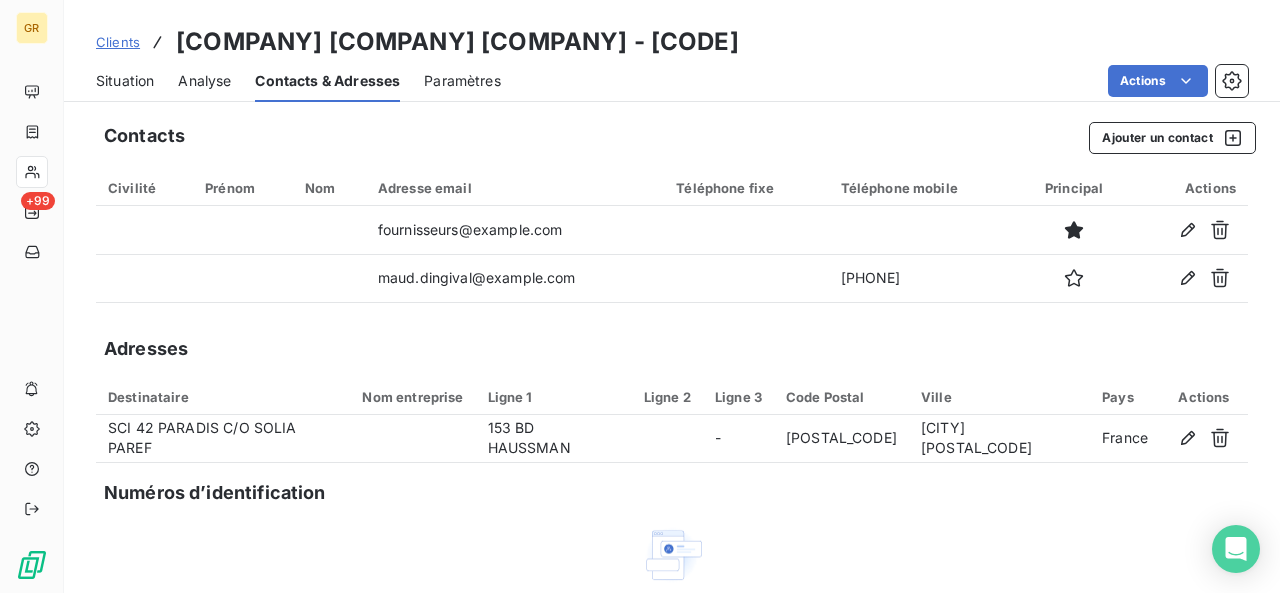 click on "Analyse" at bounding box center (204, 81) 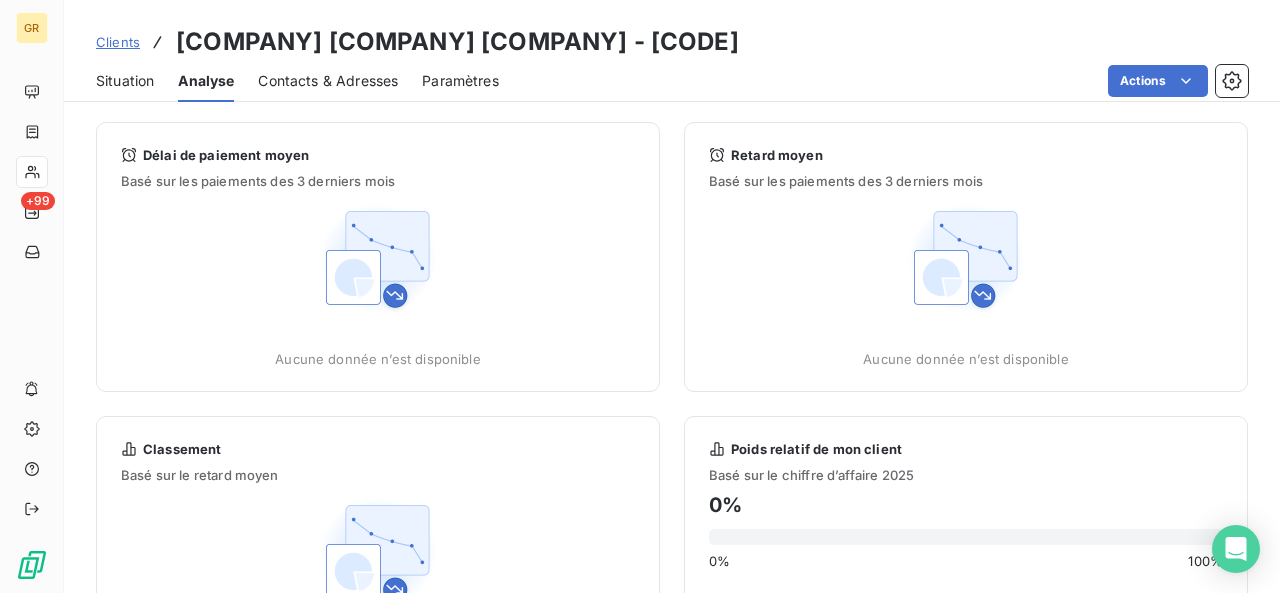 click on "Situation" at bounding box center (125, 81) 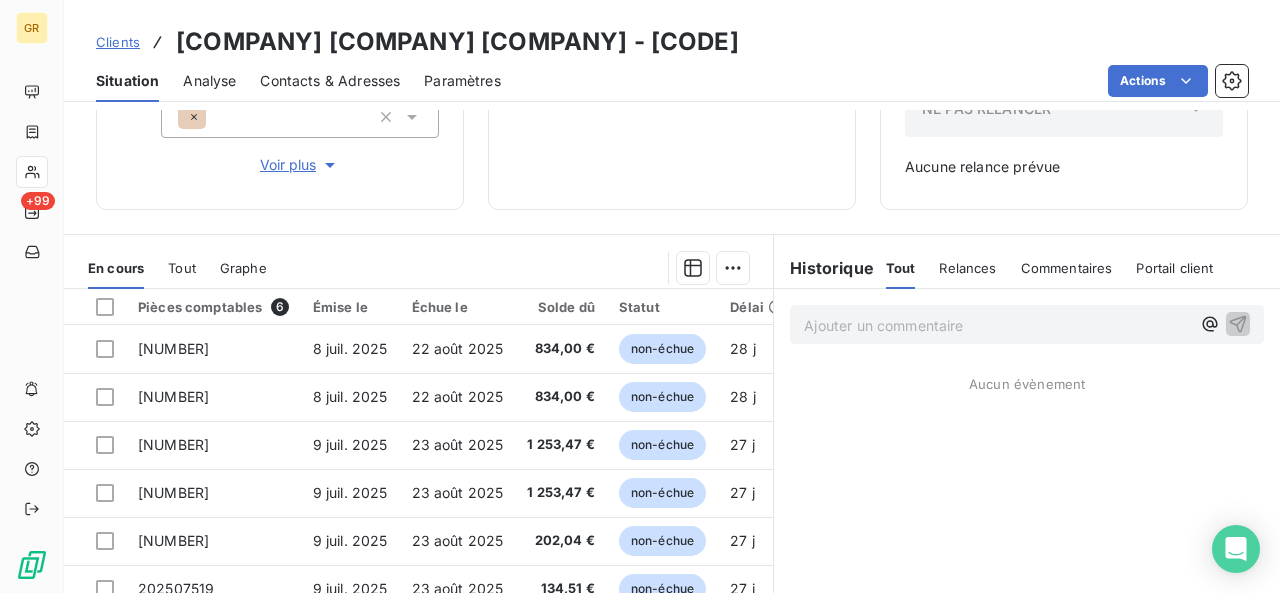 scroll, scrollTop: 407, scrollLeft: 0, axis: vertical 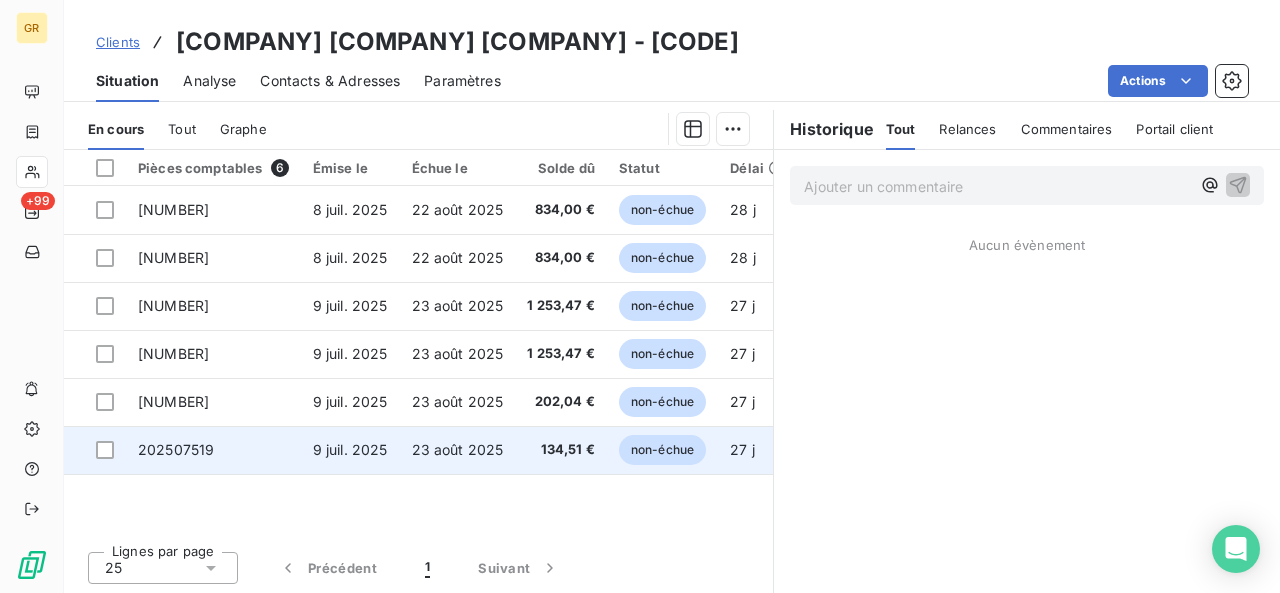 click on "23 août 2025" at bounding box center [458, 449] 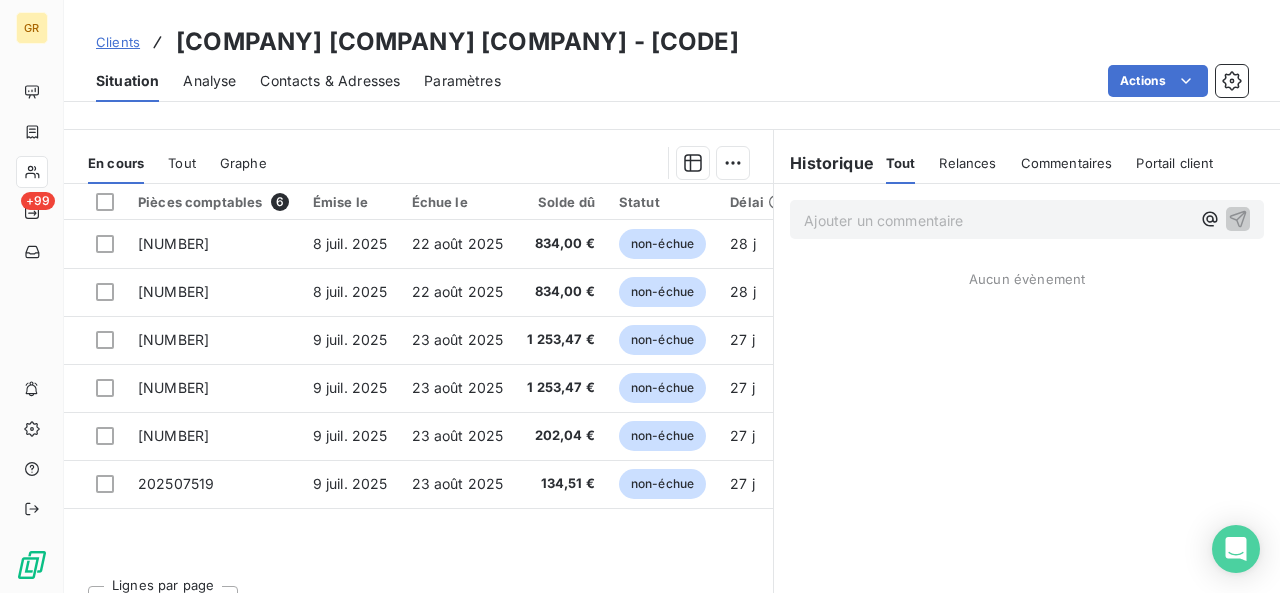 scroll, scrollTop: 378, scrollLeft: 0, axis: vertical 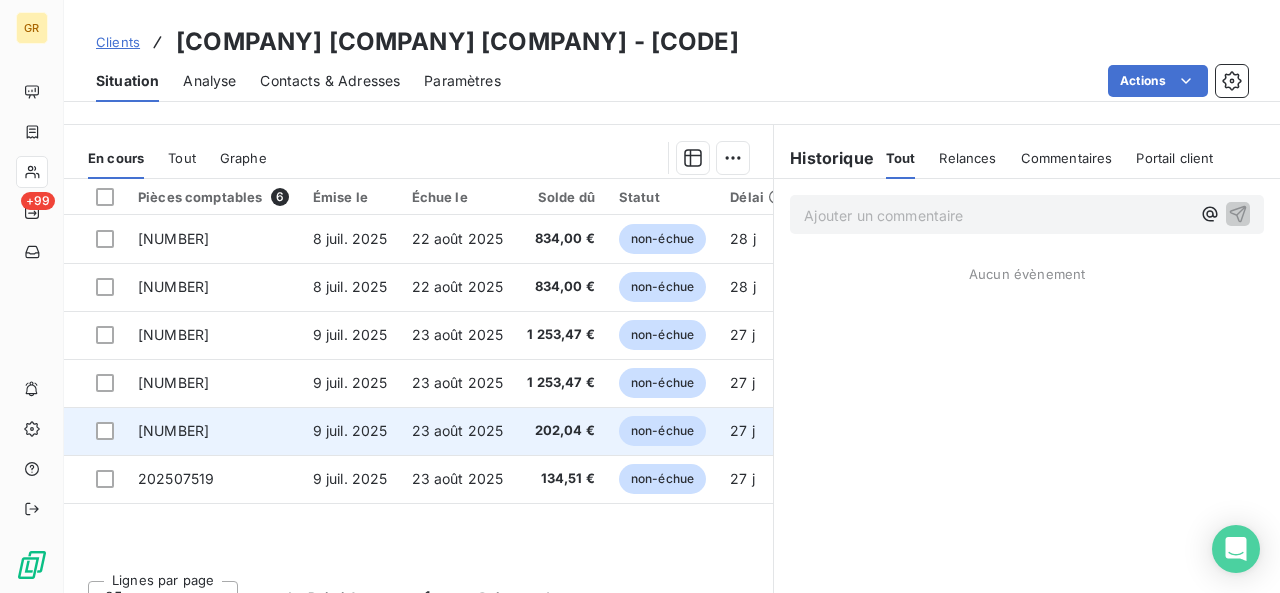 click on "23 août 2025" at bounding box center [458, 431] 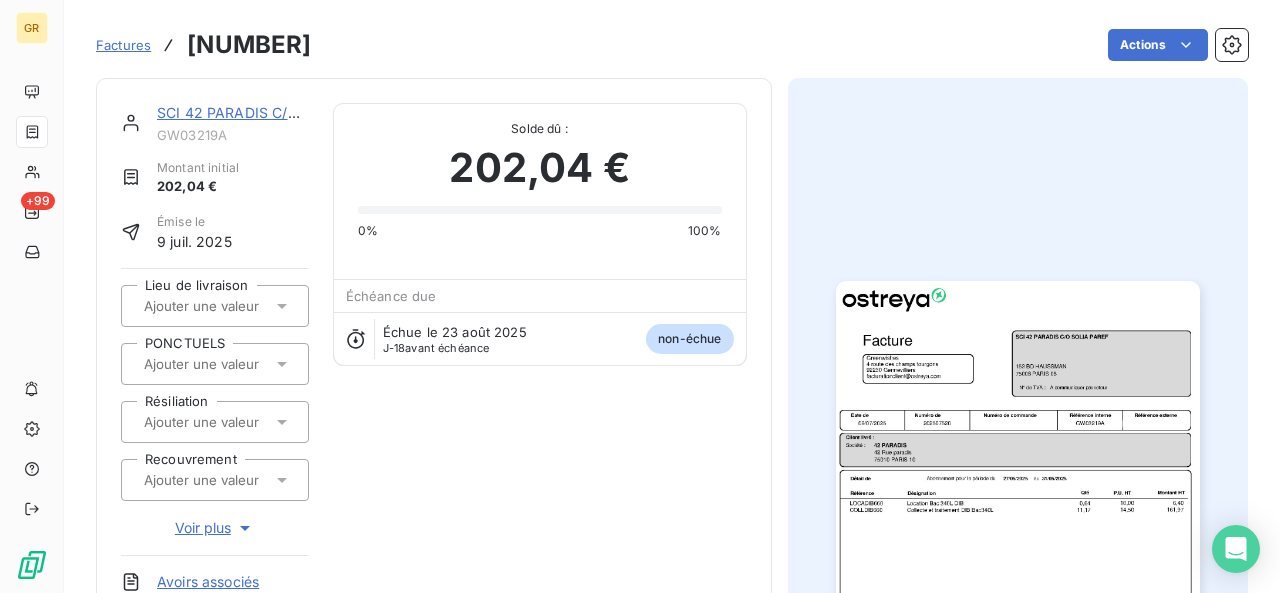 click at bounding box center [1018, 538] 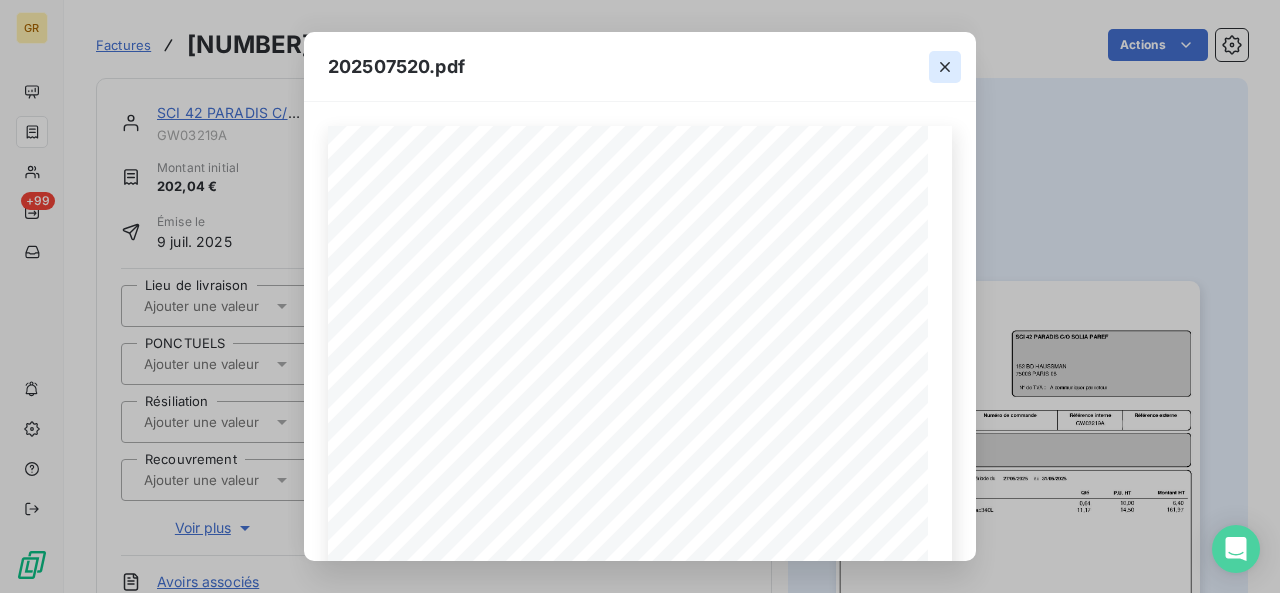 click 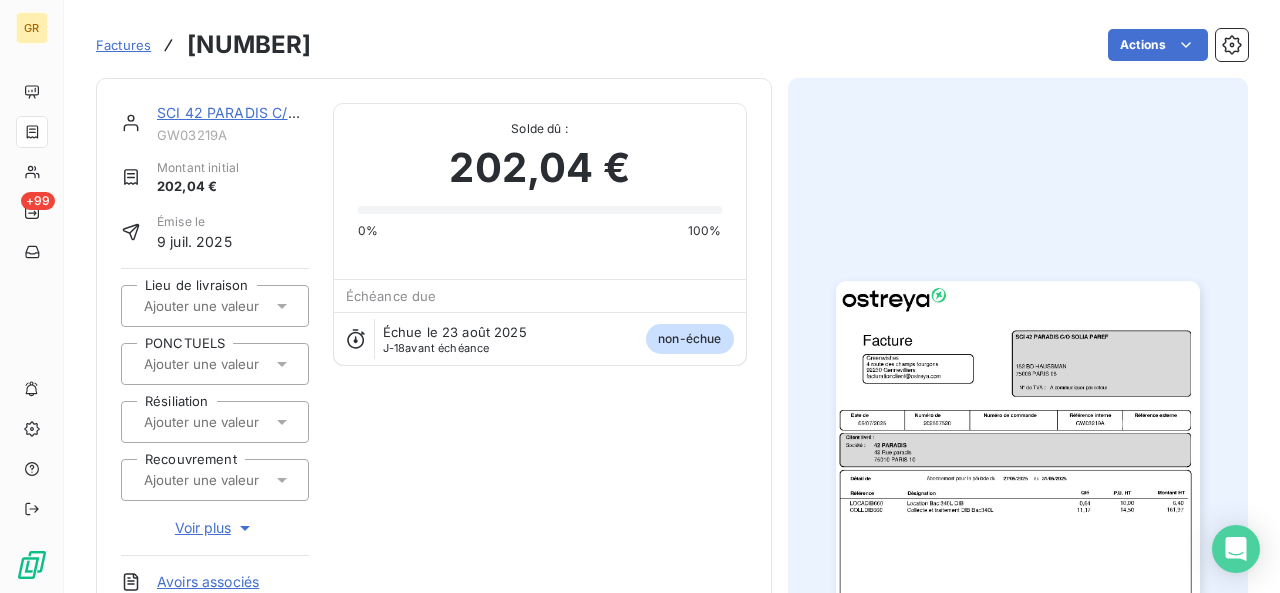 click at bounding box center [1018, 538] 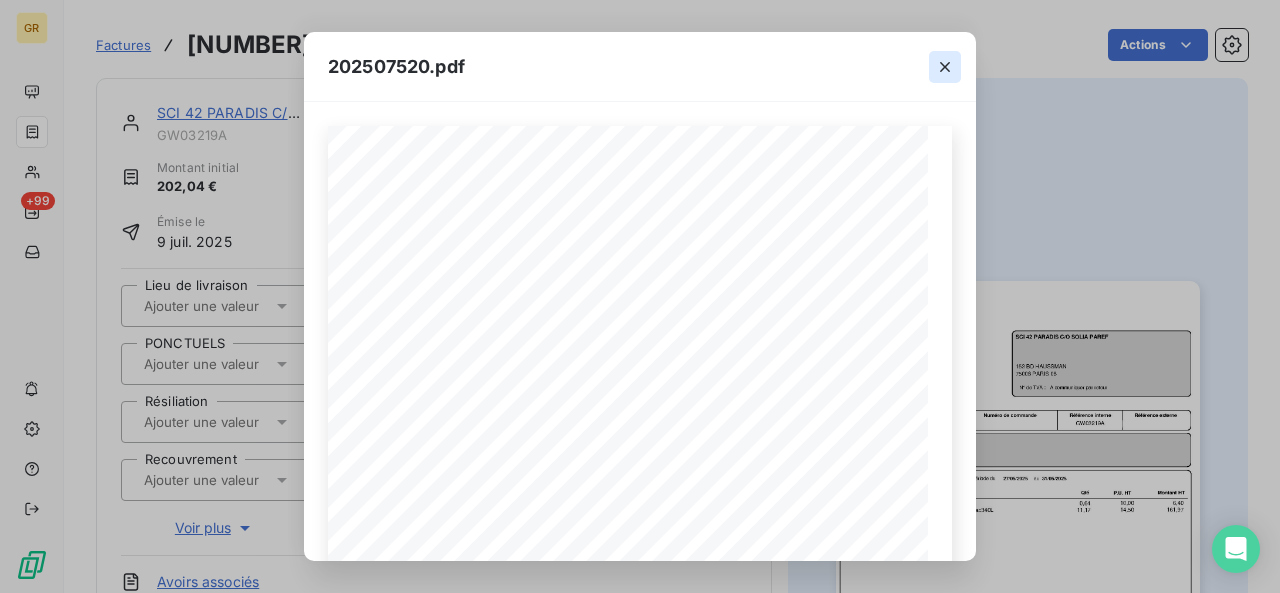 click 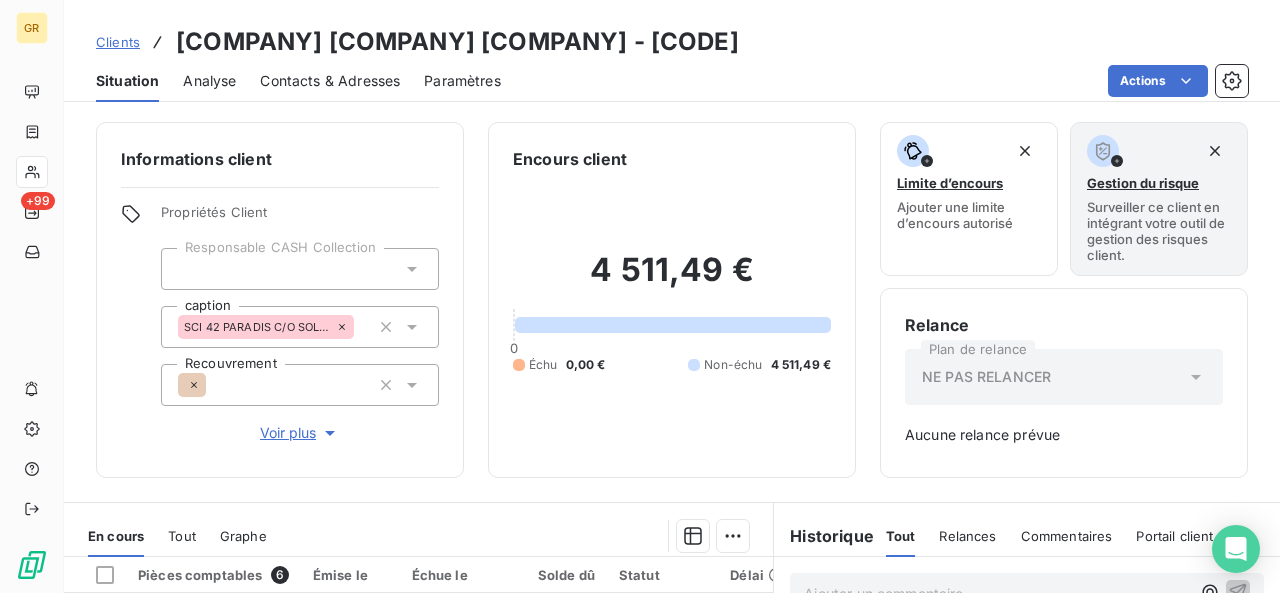 scroll, scrollTop: 407, scrollLeft: 0, axis: vertical 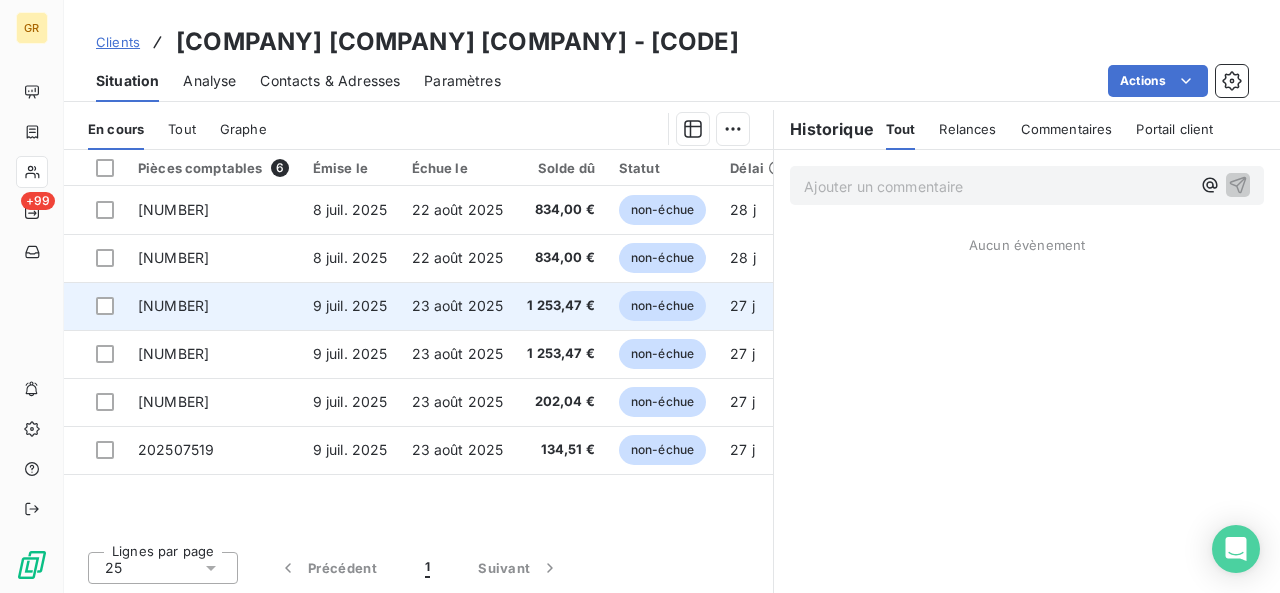 click on "23 août 2025" at bounding box center [458, 306] 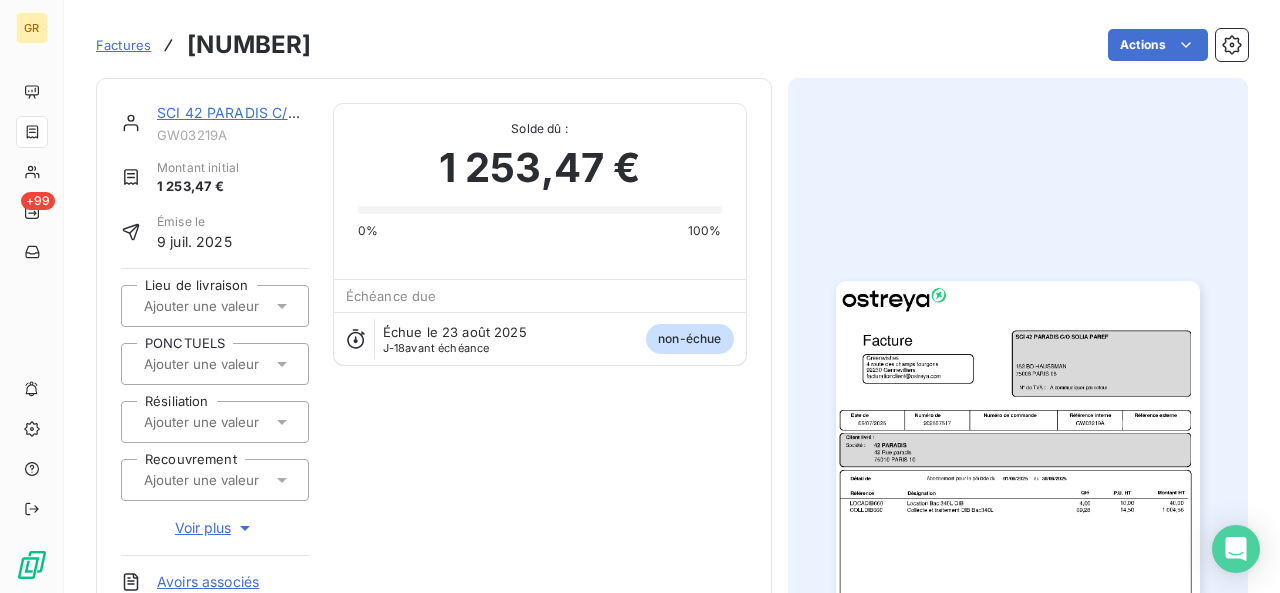 click at bounding box center (1018, 538) 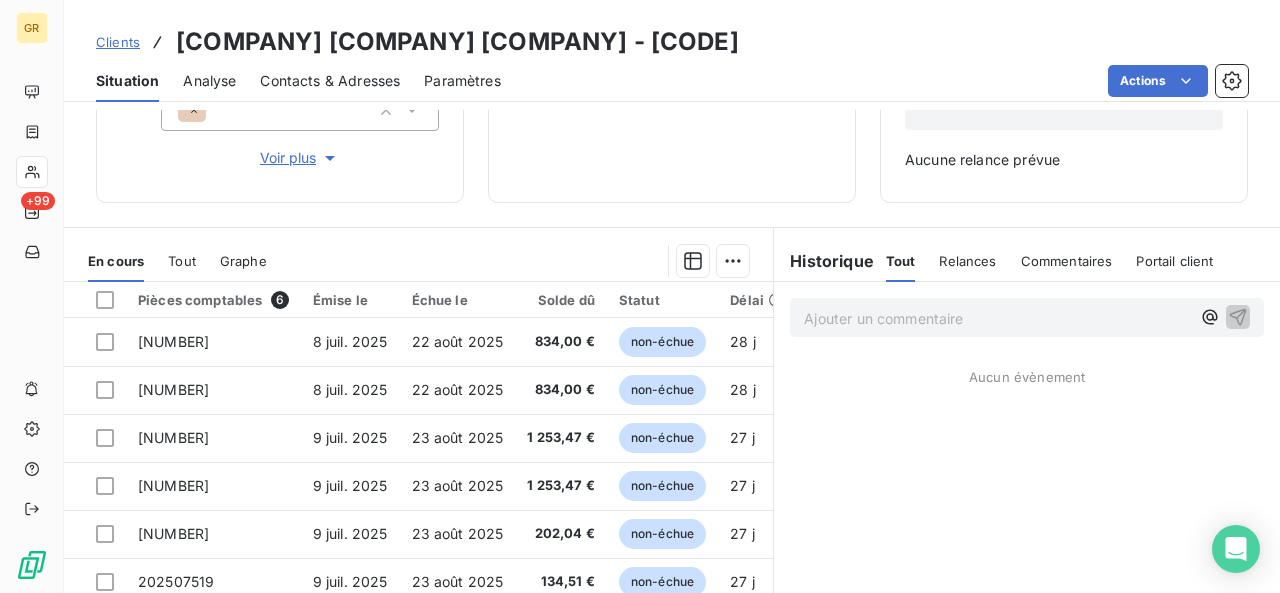 scroll, scrollTop: 276, scrollLeft: 0, axis: vertical 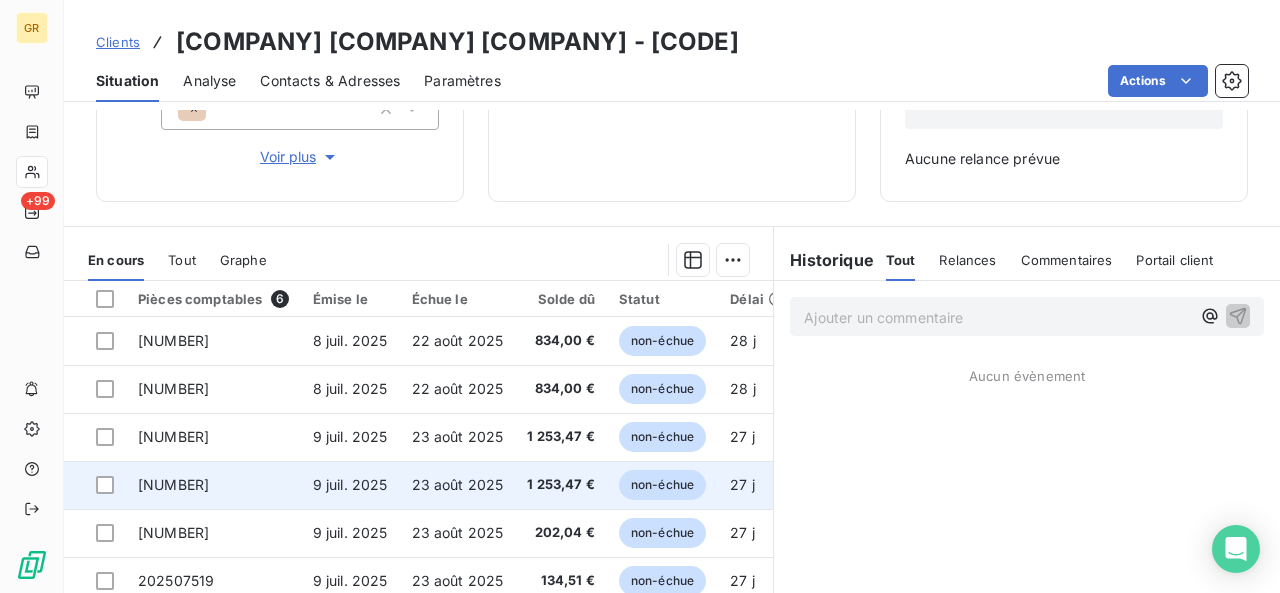click on "1 253,47 €" at bounding box center (561, 485) 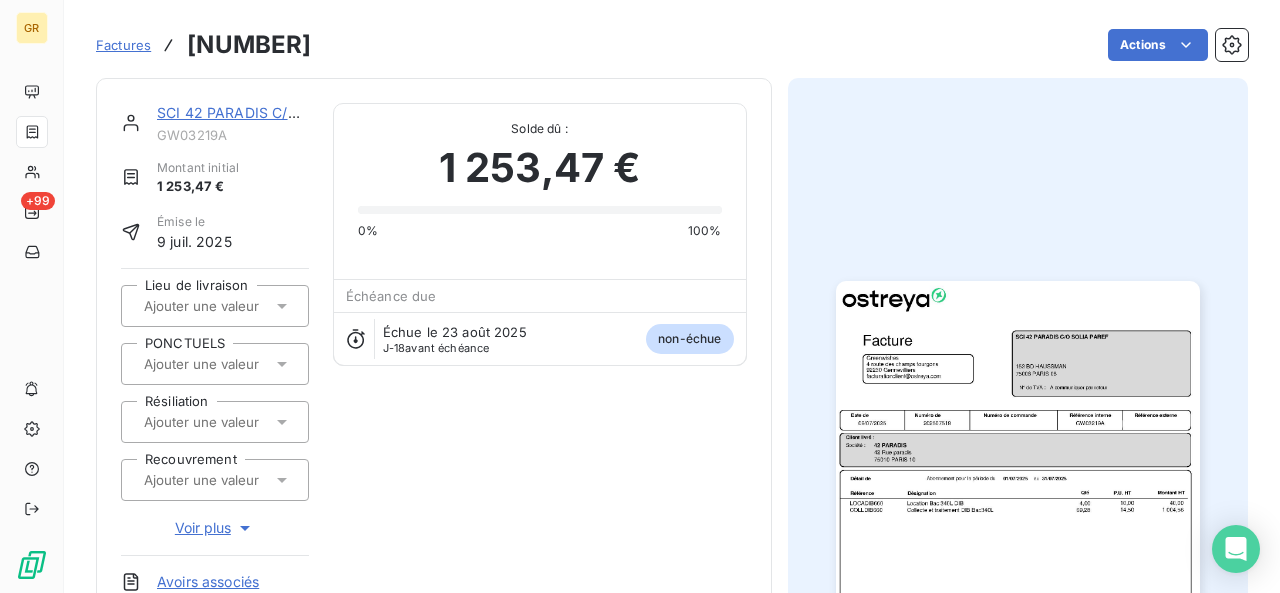 click at bounding box center (1018, 538) 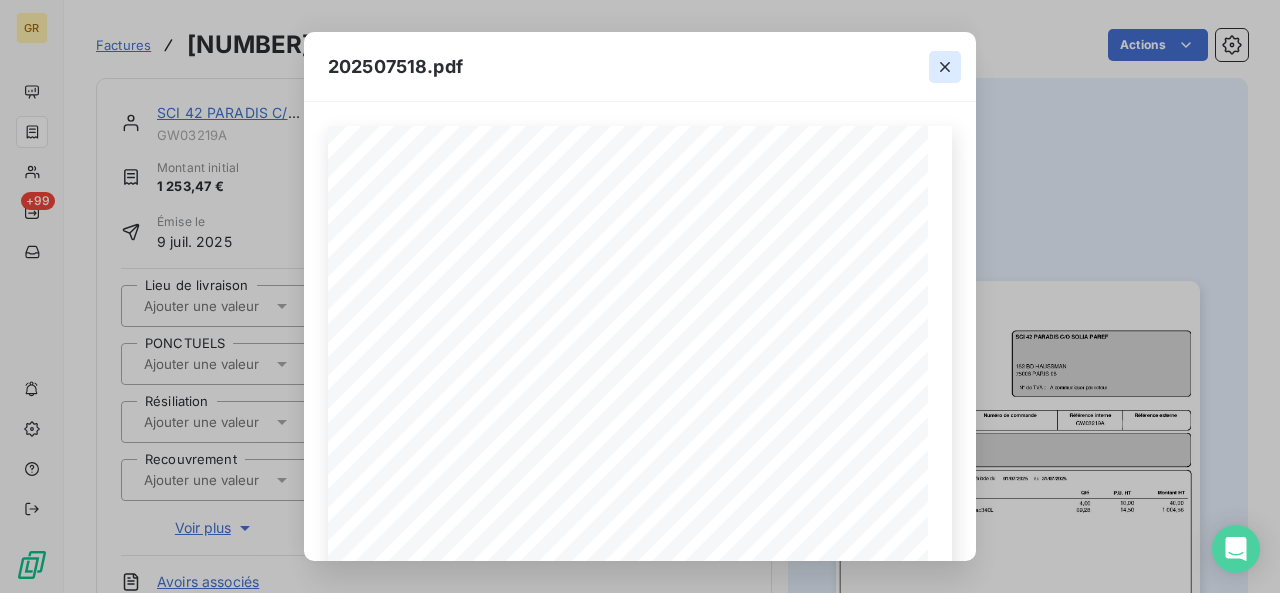 click 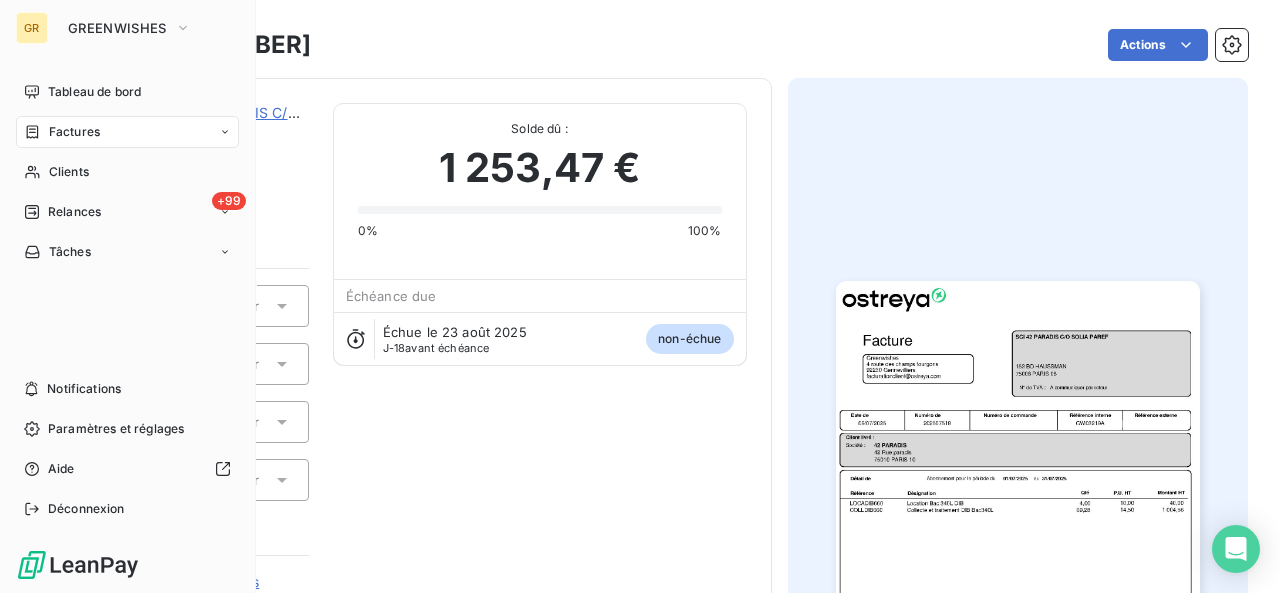 click on "Factures" at bounding box center [74, 132] 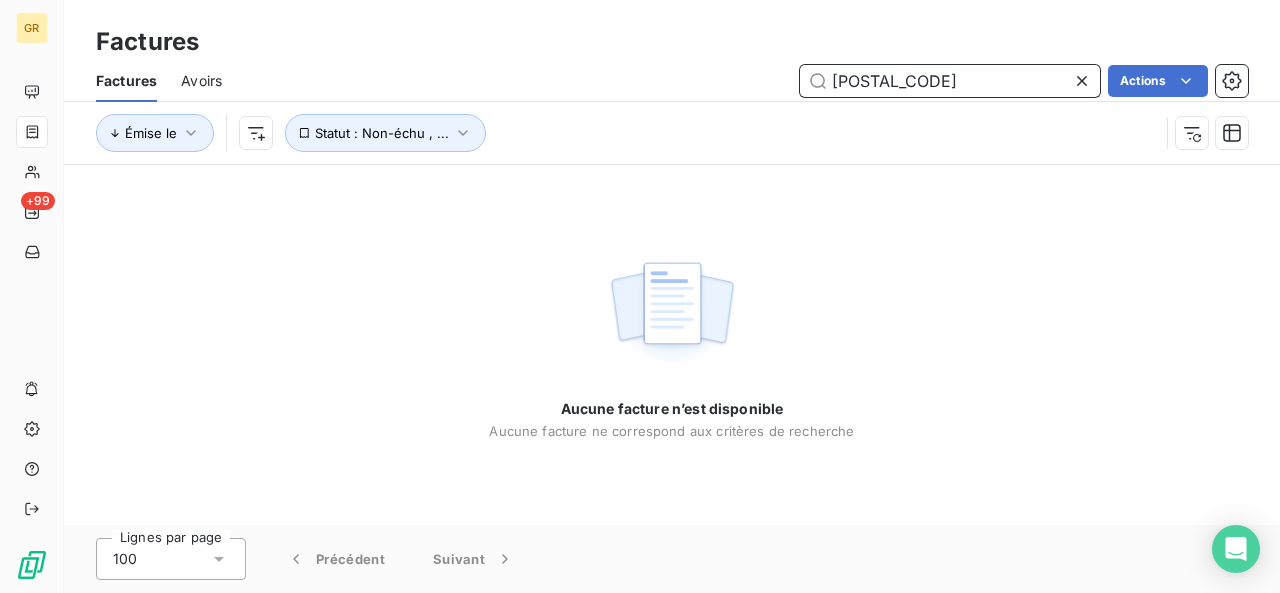 drag, startPoint x: 900, startPoint y: 71, endPoint x: 798, endPoint y: 81, distance: 102.48902 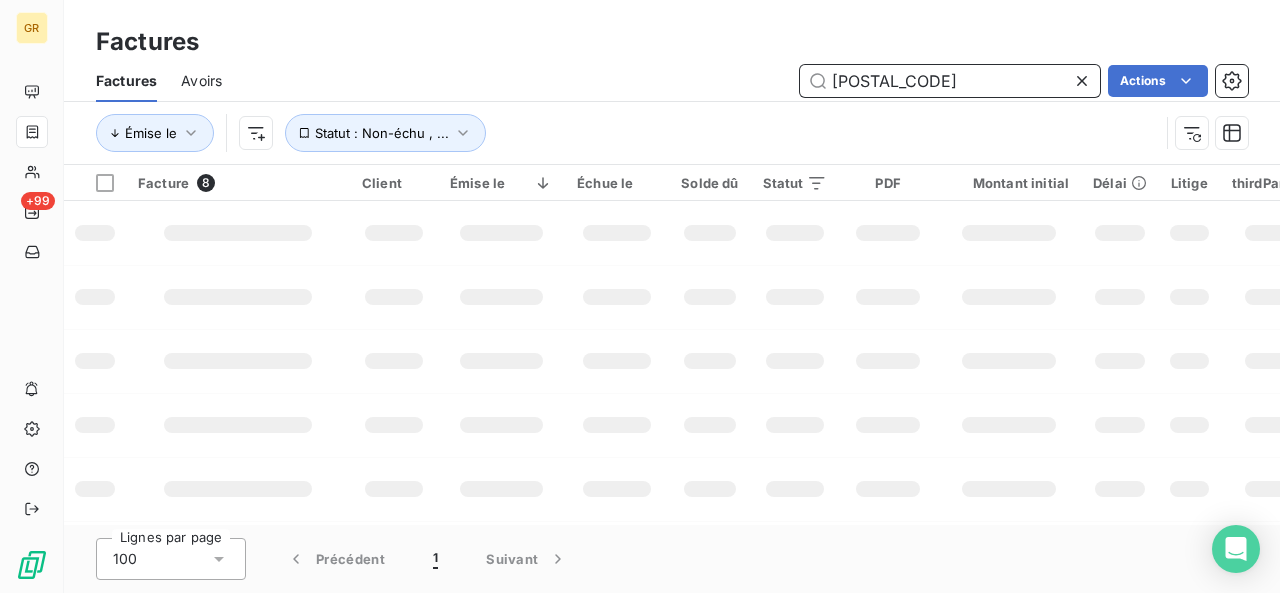 type on "03" 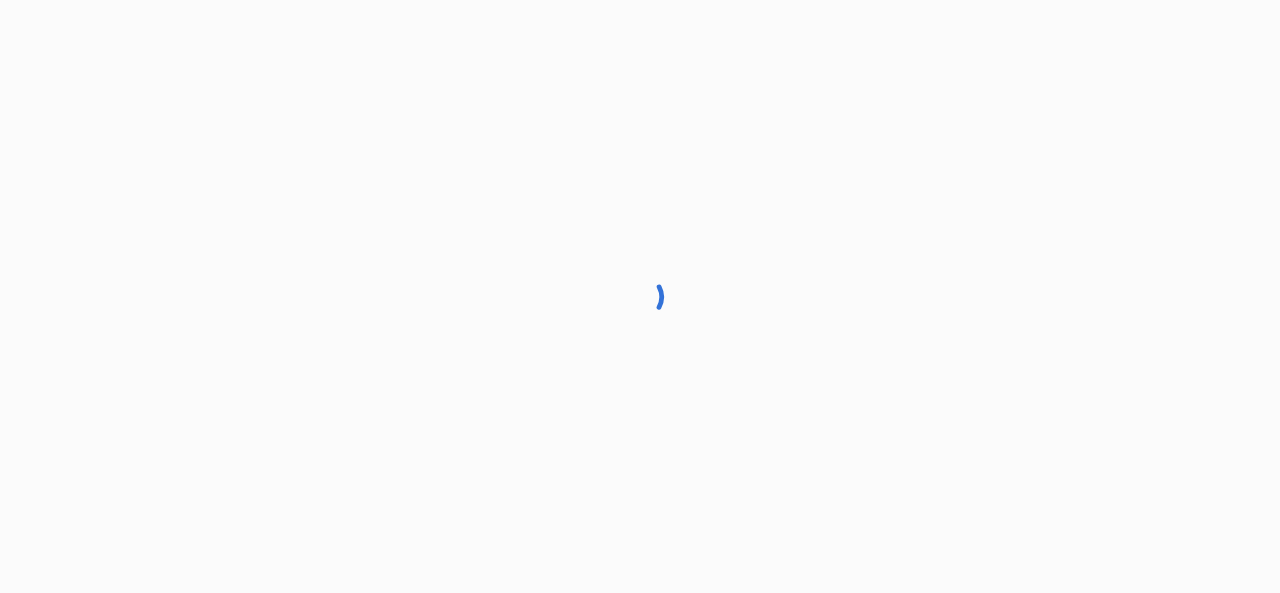 scroll, scrollTop: 0, scrollLeft: 0, axis: both 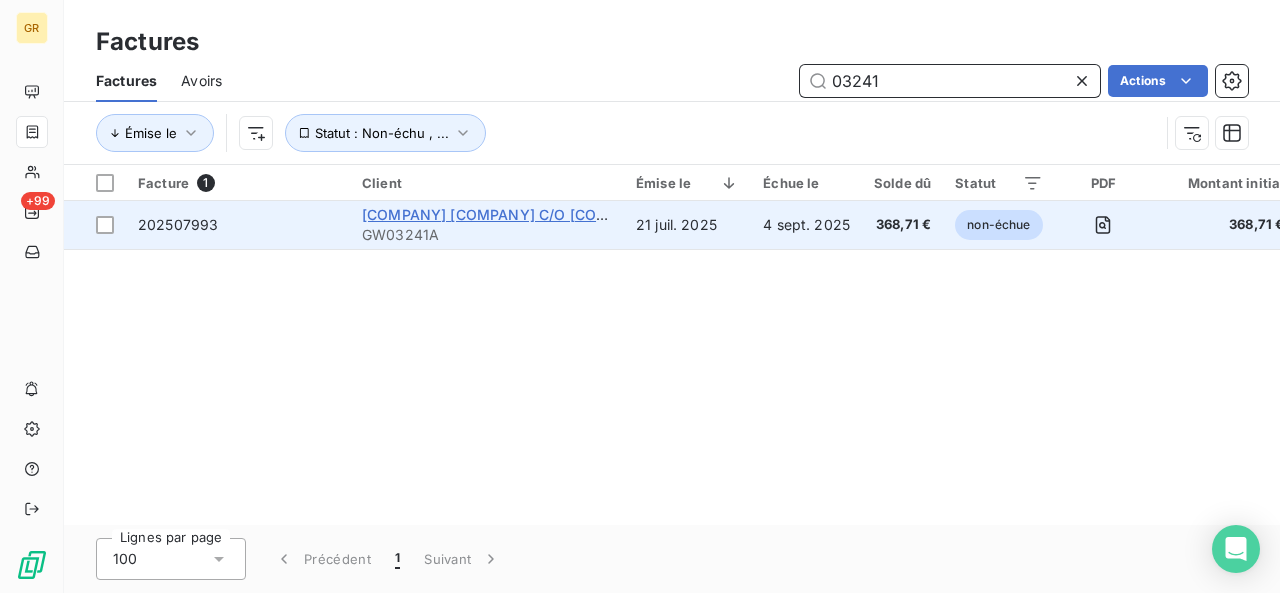 type on "03241" 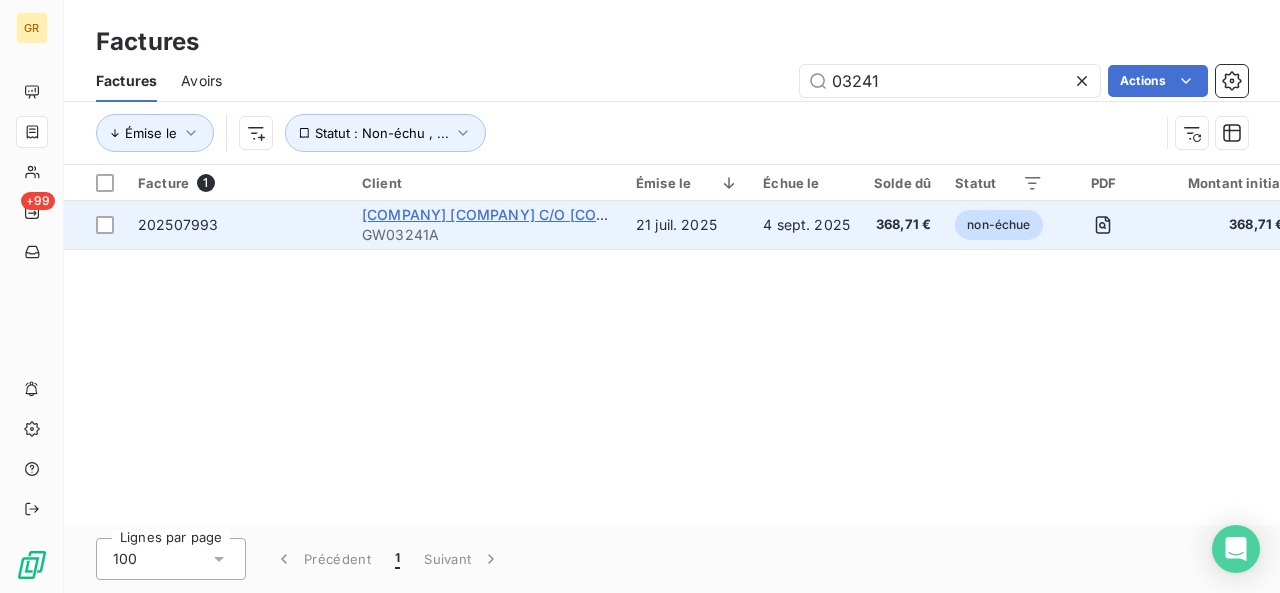 click on "[COMPANY] [COMPANY] C/O [COMPANY]" at bounding box center [508, 214] 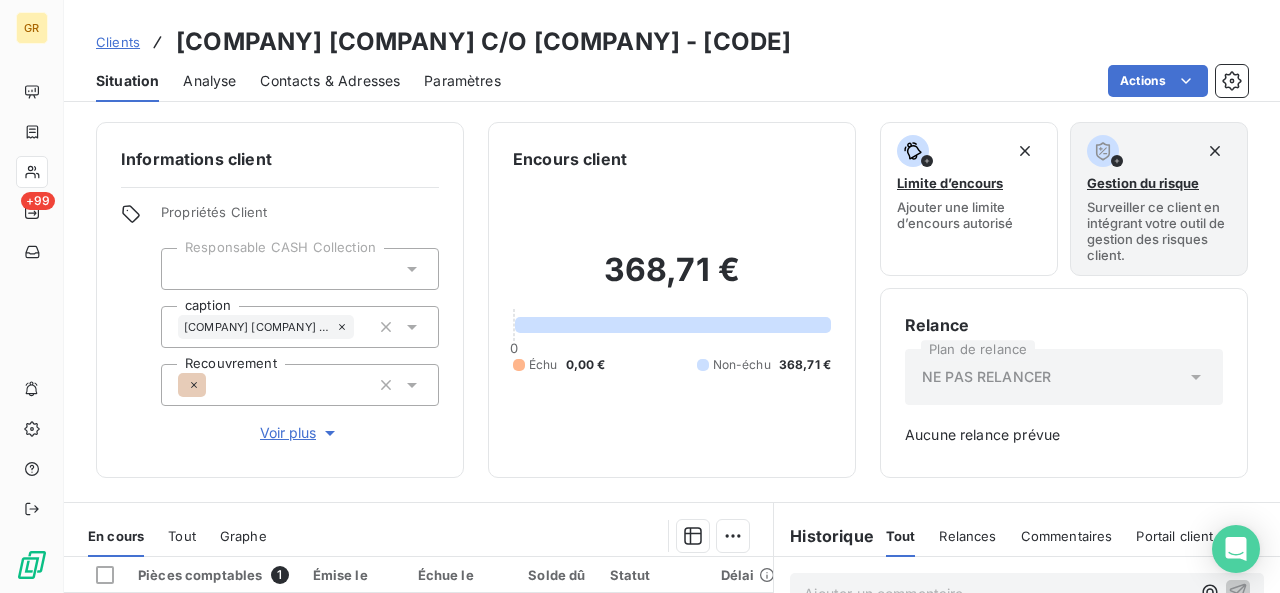 scroll, scrollTop: 315, scrollLeft: 0, axis: vertical 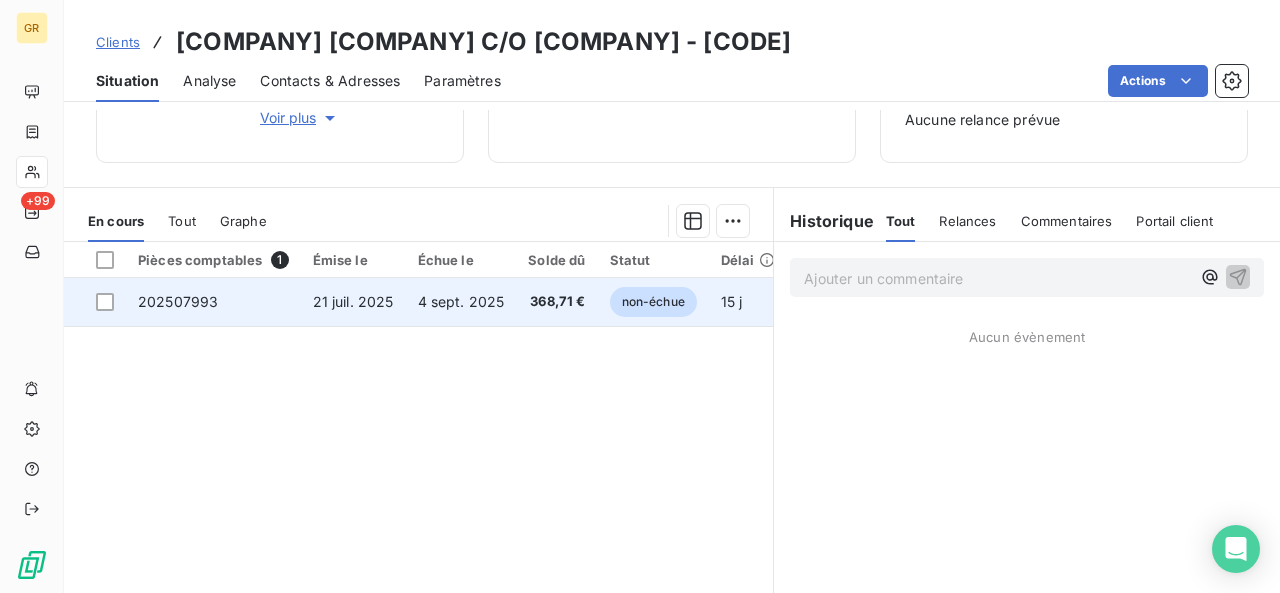 click on "4 sept. 2025" at bounding box center [461, 301] 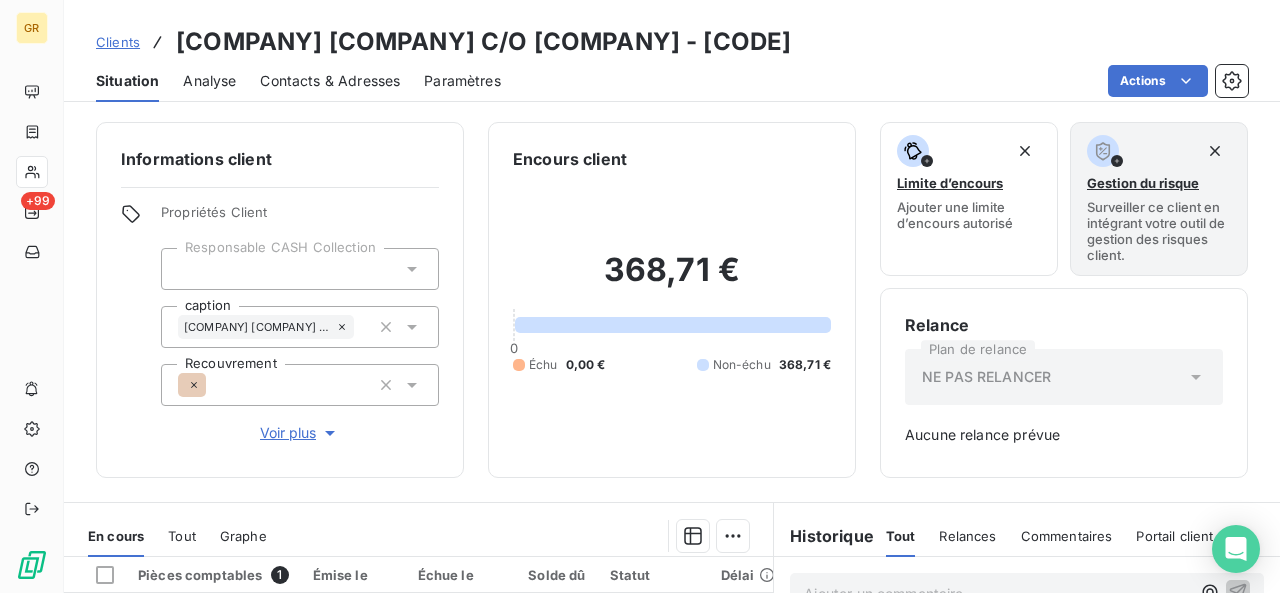 click on "Contacts & Adresses" at bounding box center [330, 81] 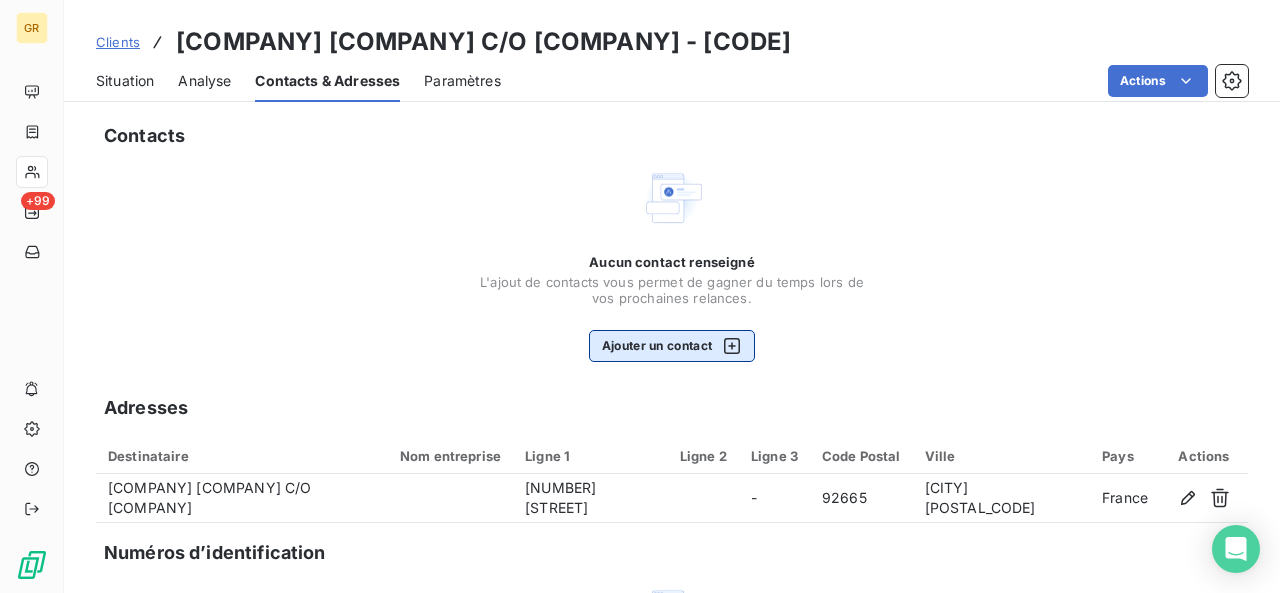 click on "Ajouter un contact" at bounding box center [672, 346] 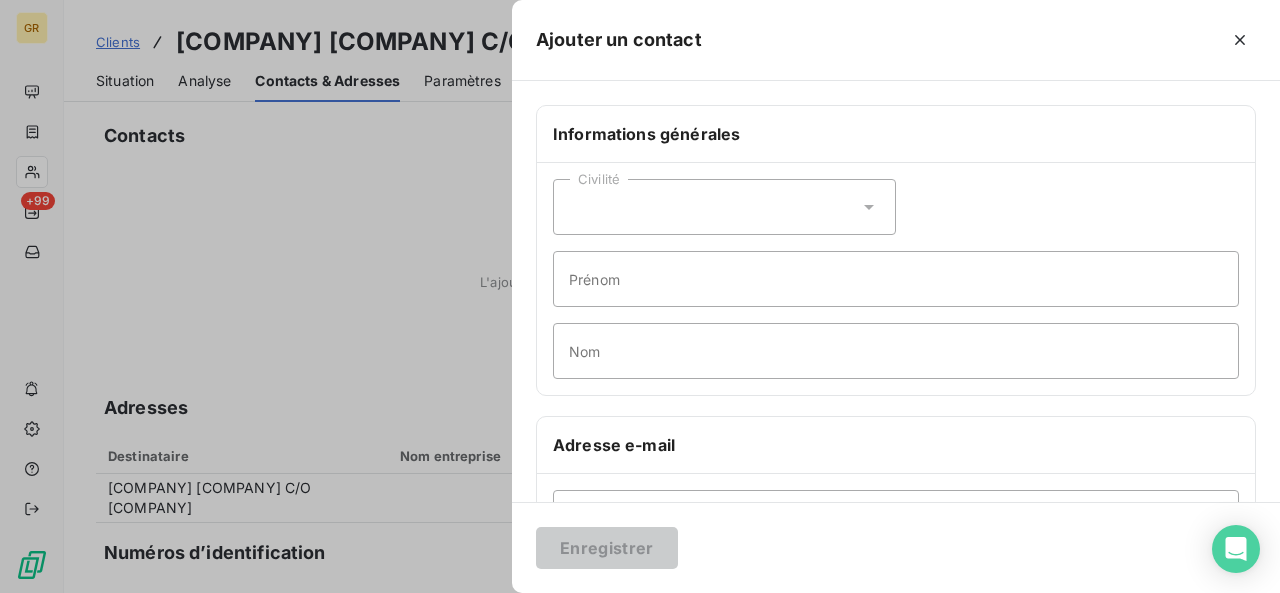 scroll, scrollTop: 131, scrollLeft: 0, axis: vertical 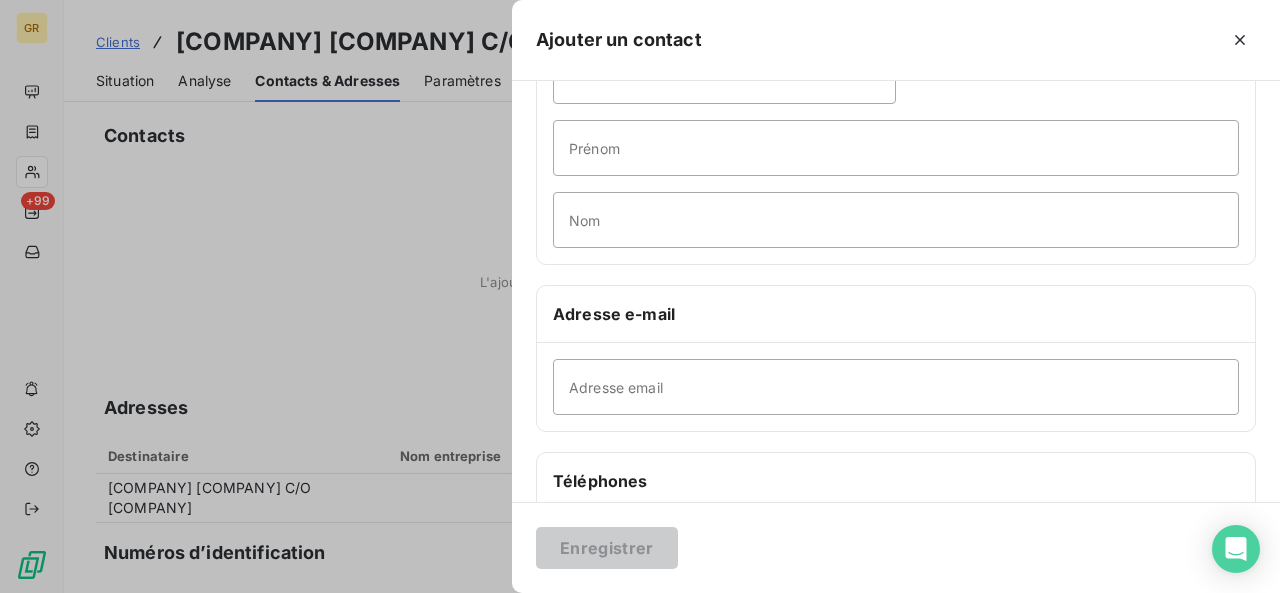 click on "Adresse email" at bounding box center (896, 387) 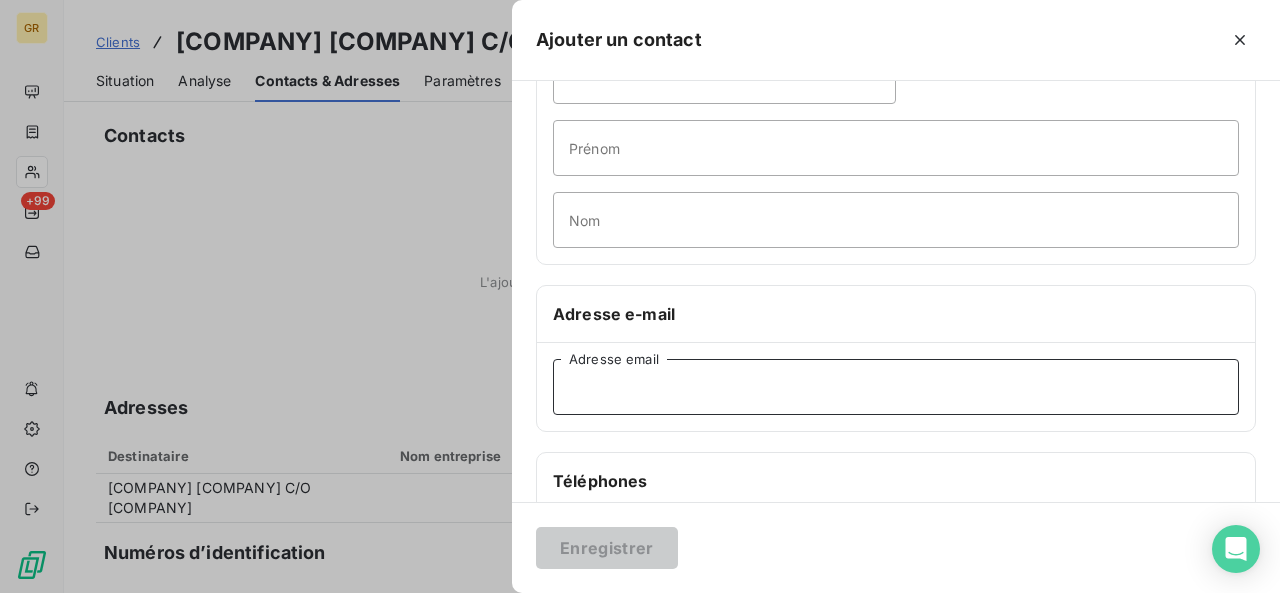 click on "Adresse email" at bounding box center [896, 387] 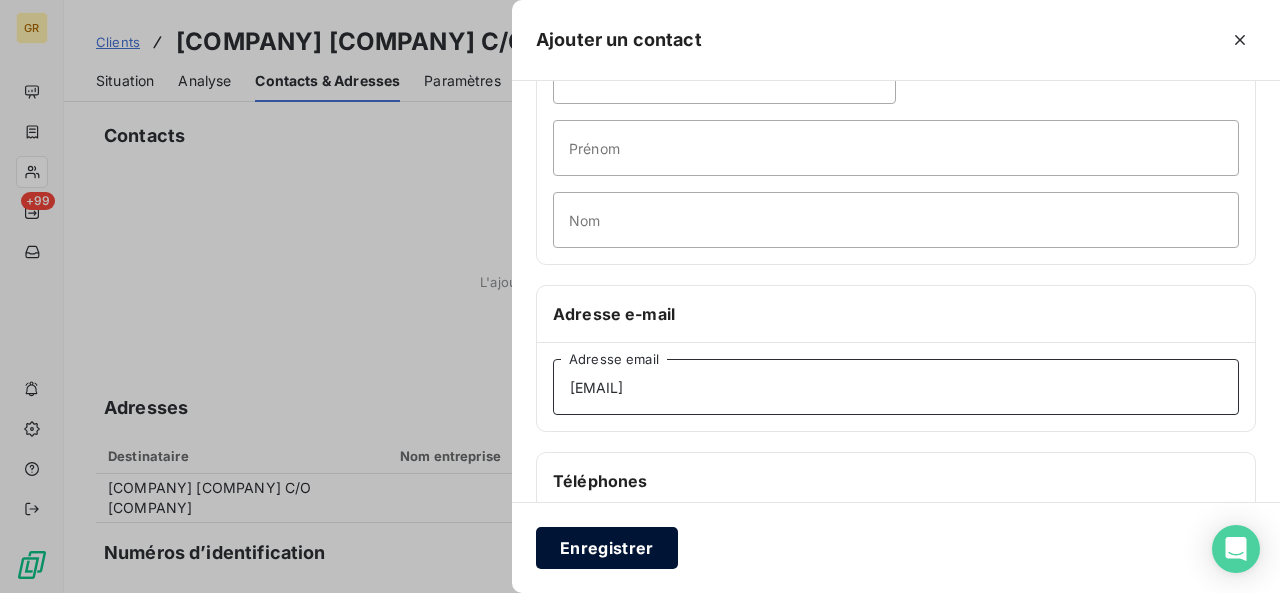 type on "[EMAIL]" 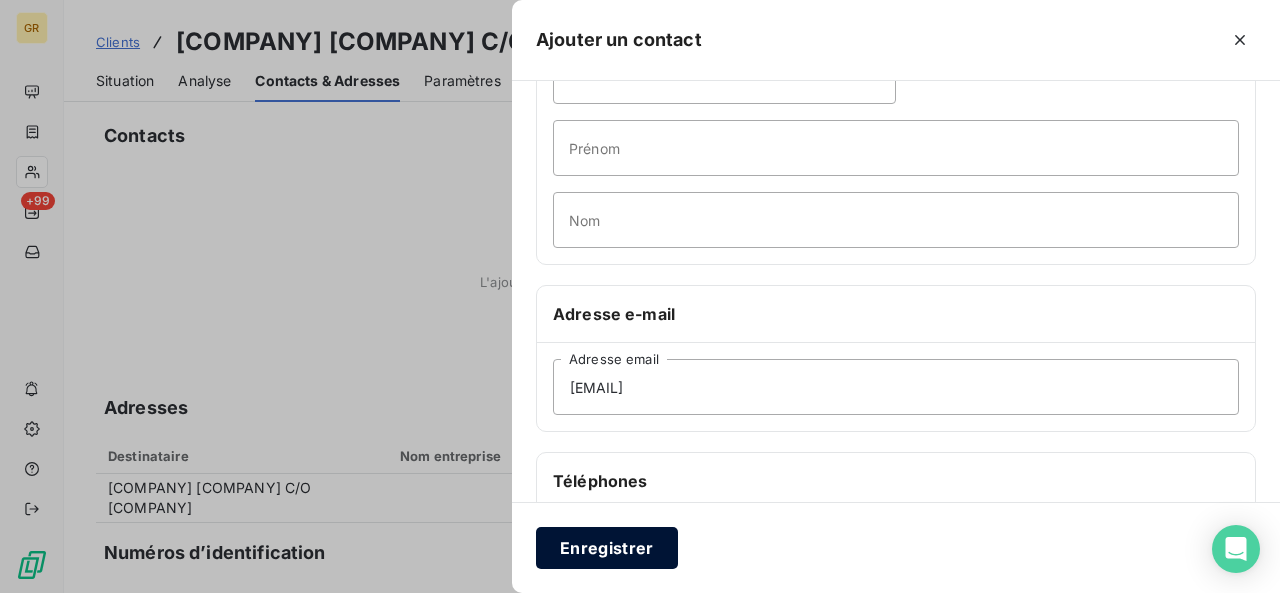click on "Enregistrer" at bounding box center (607, 548) 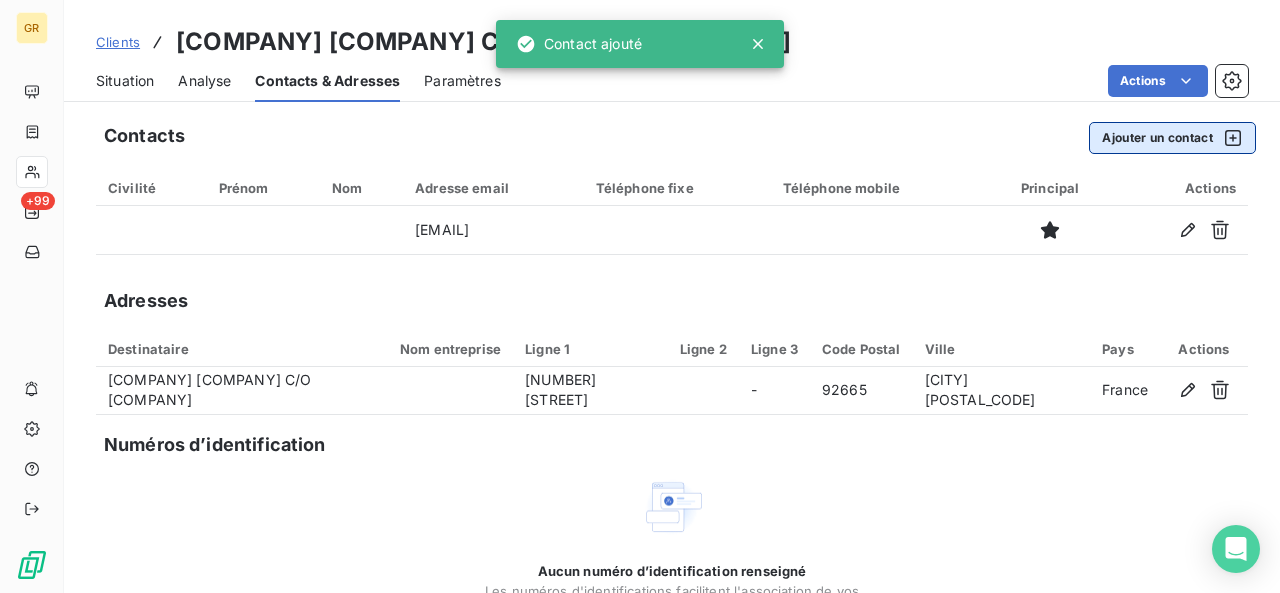 click on "Ajouter un contact" at bounding box center (1172, 138) 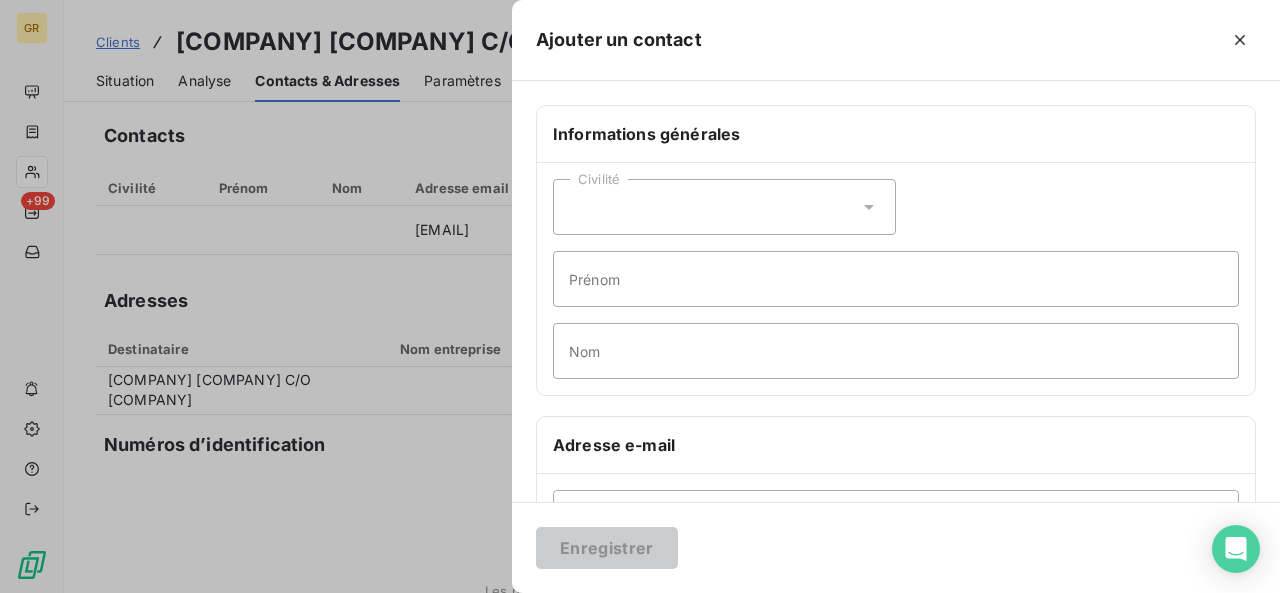 scroll, scrollTop: 87, scrollLeft: 0, axis: vertical 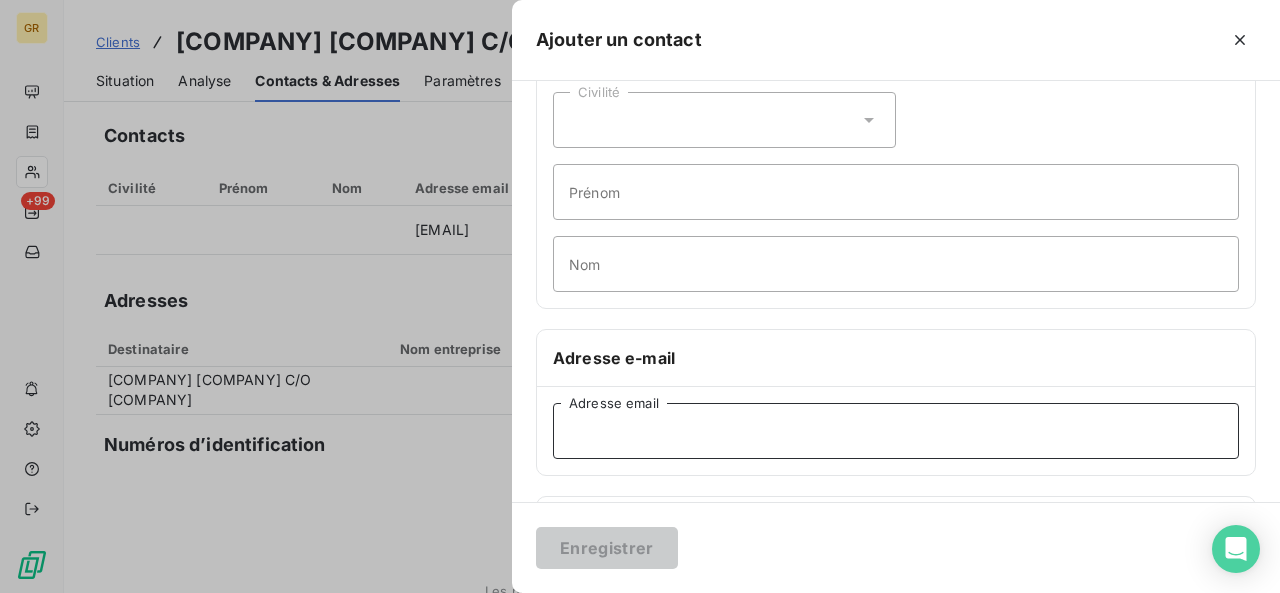 click on "Adresse email" at bounding box center [896, 431] 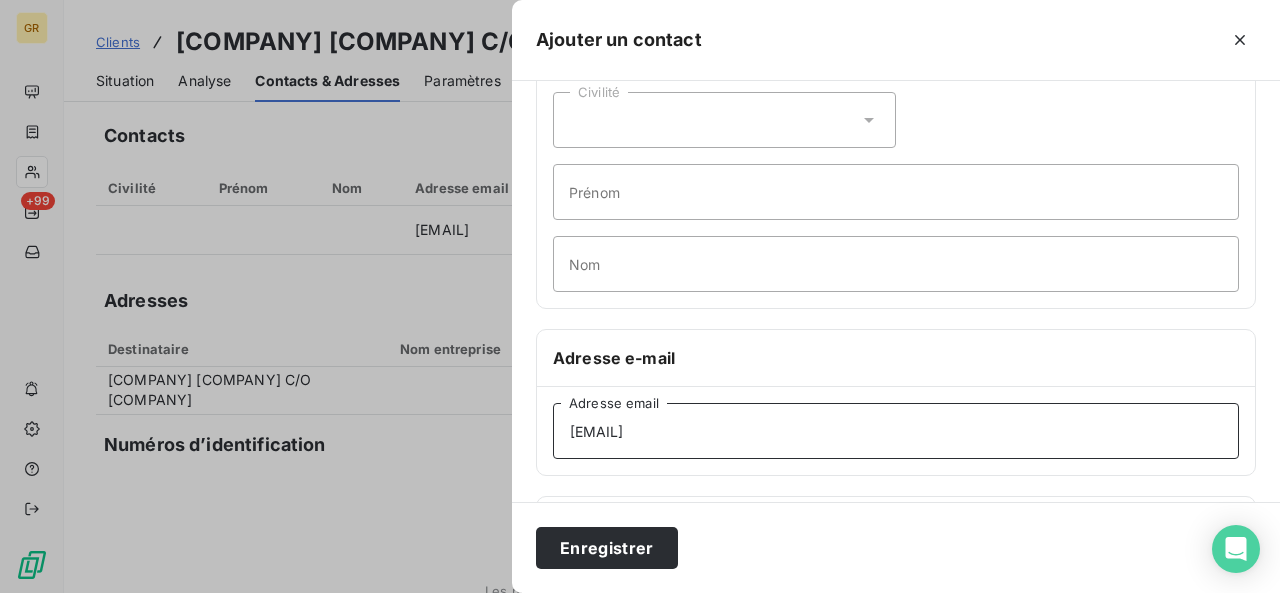 type on "[EMAIL]" 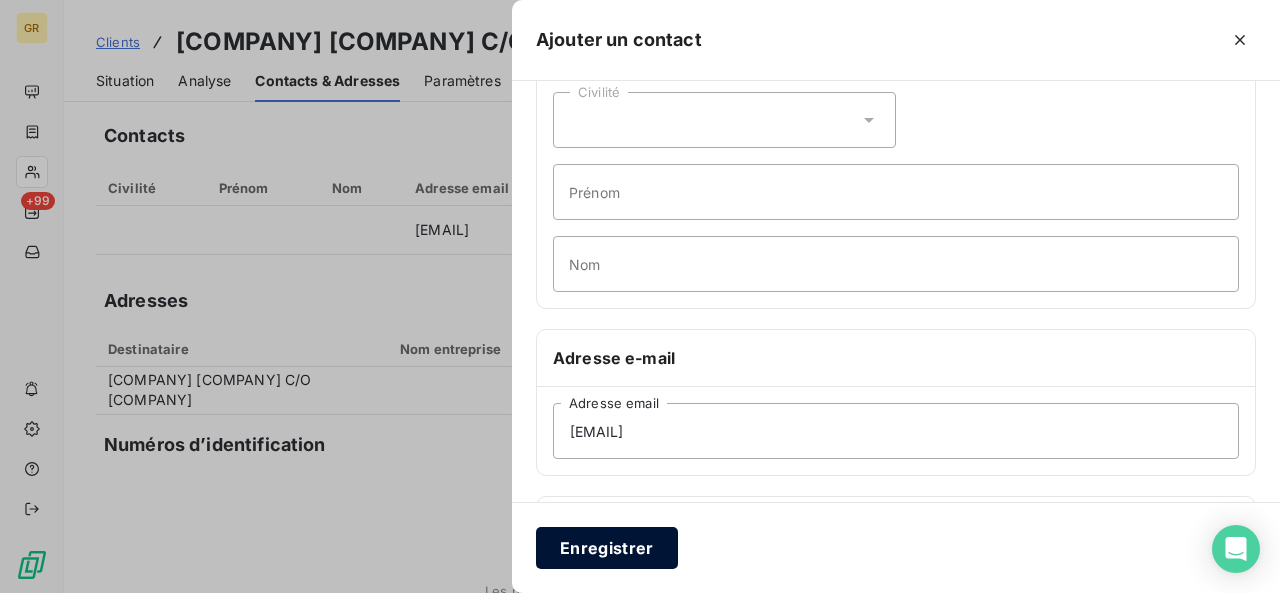 click on "Enregistrer" at bounding box center (607, 548) 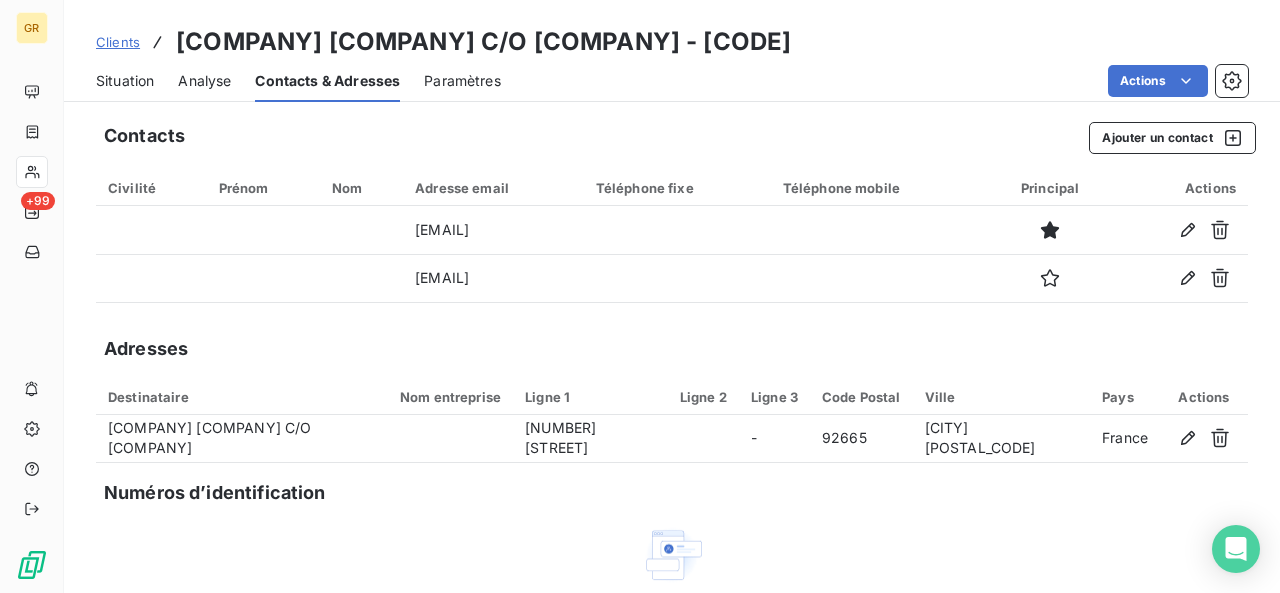 click on "Situation" at bounding box center (125, 81) 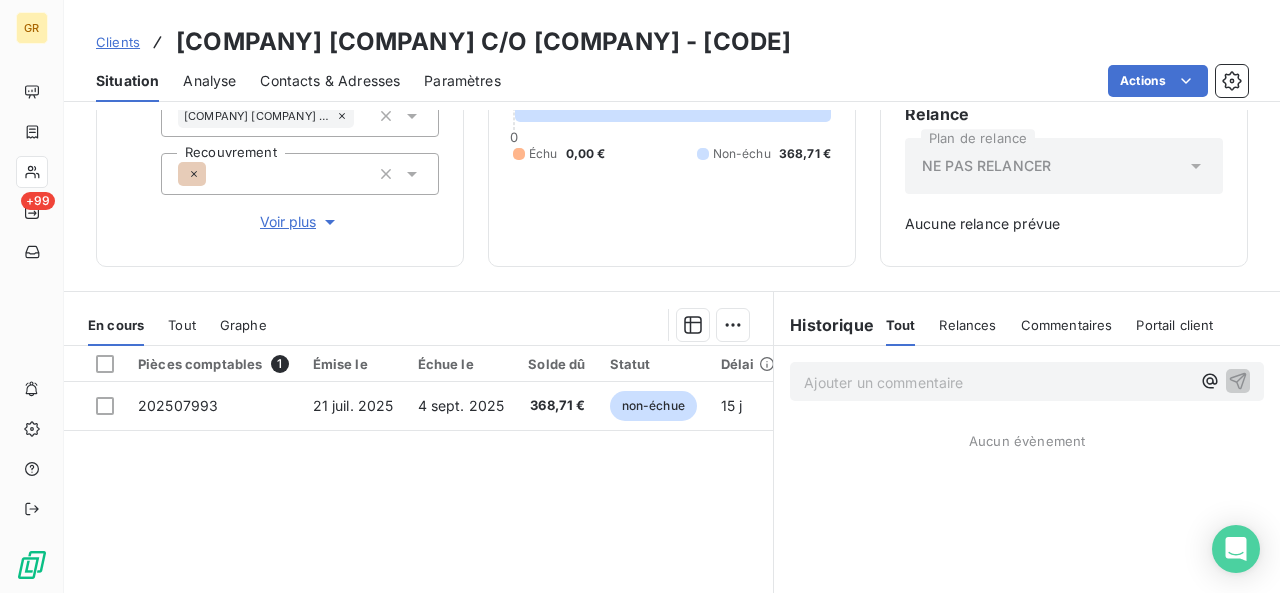 scroll, scrollTop: 238, scrollLeft: 0, axis: vertical 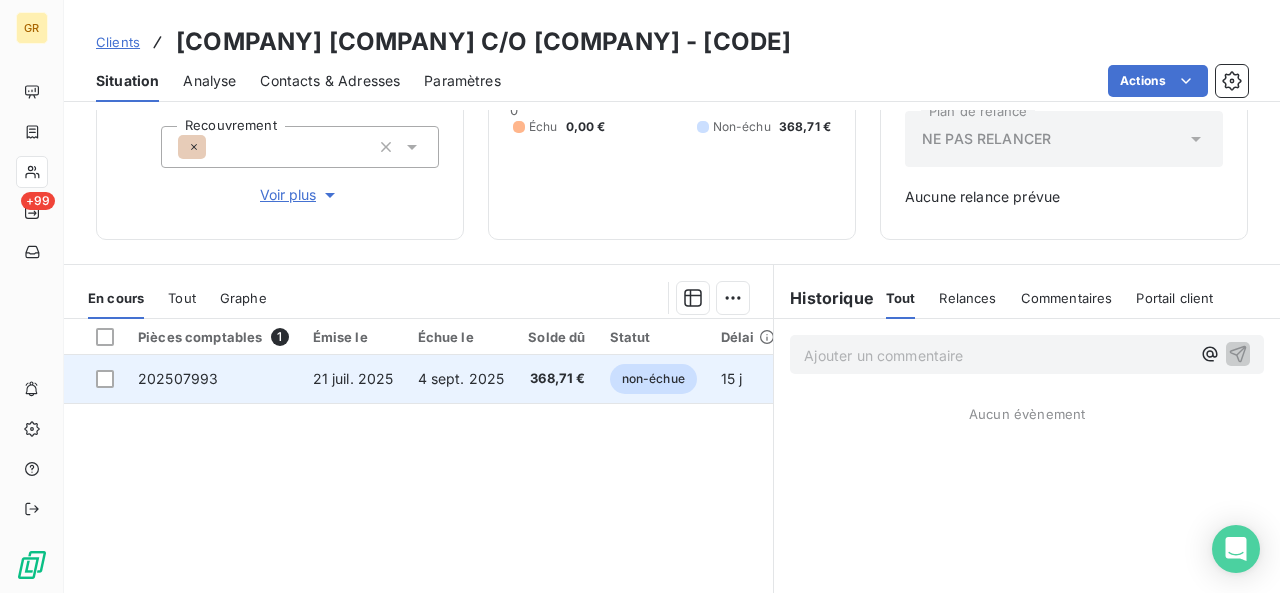 click on "4 sept. 2025" at bounding box center [461, 379] 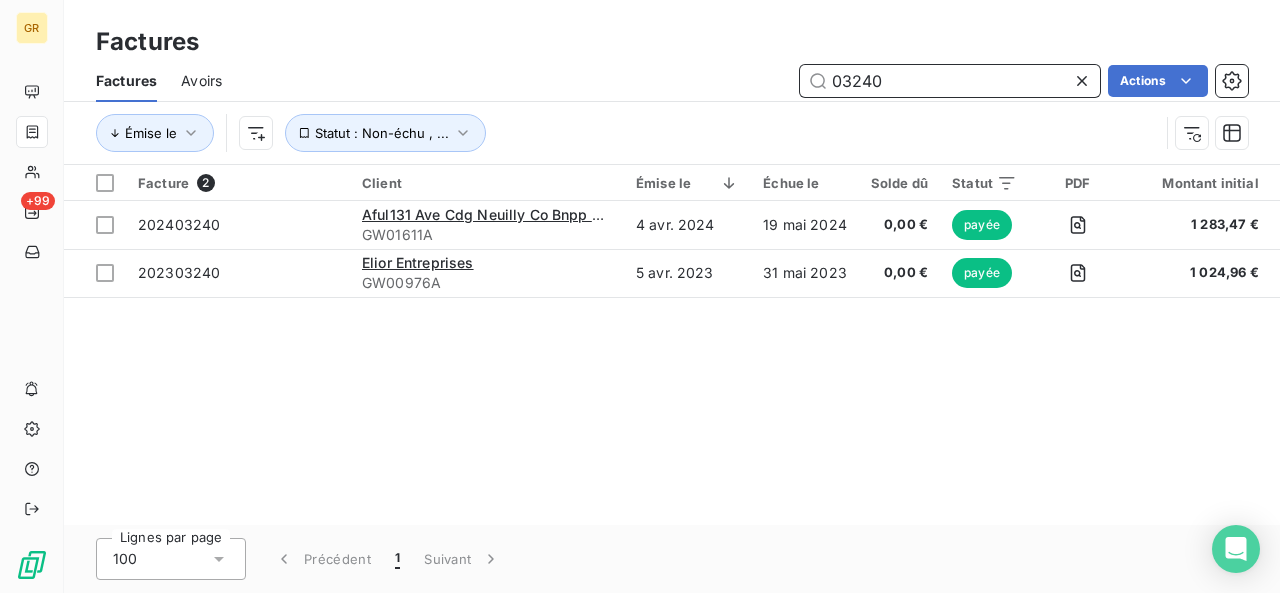 click on "03240" at bounding box center (950, 81) 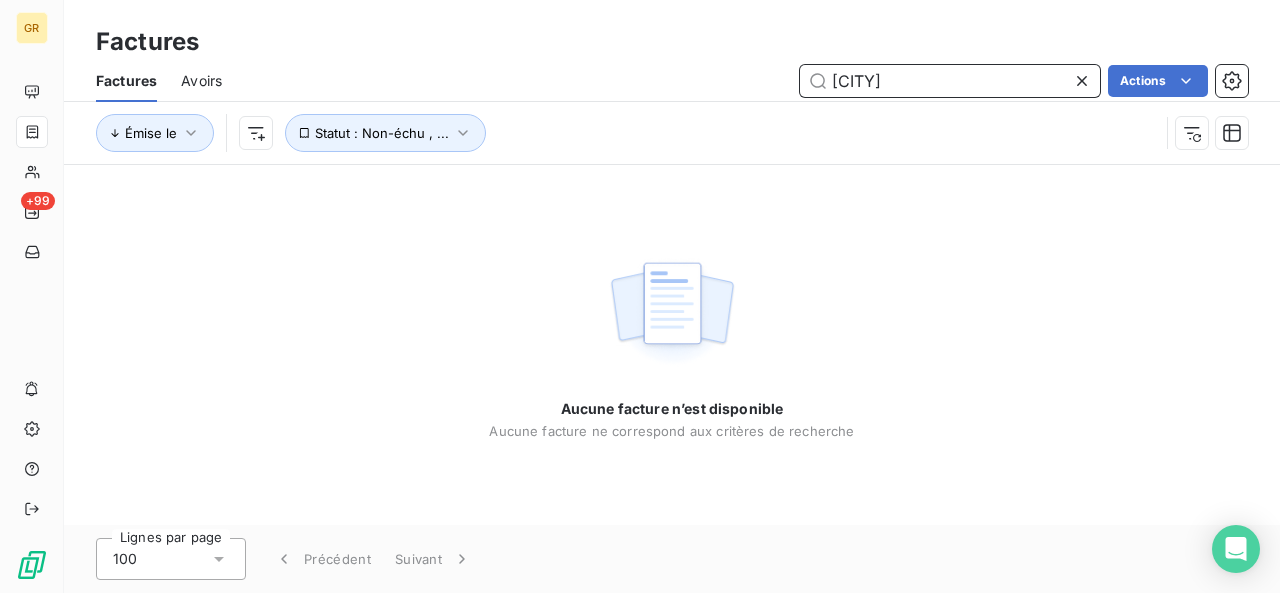 type on "petesbourg" 